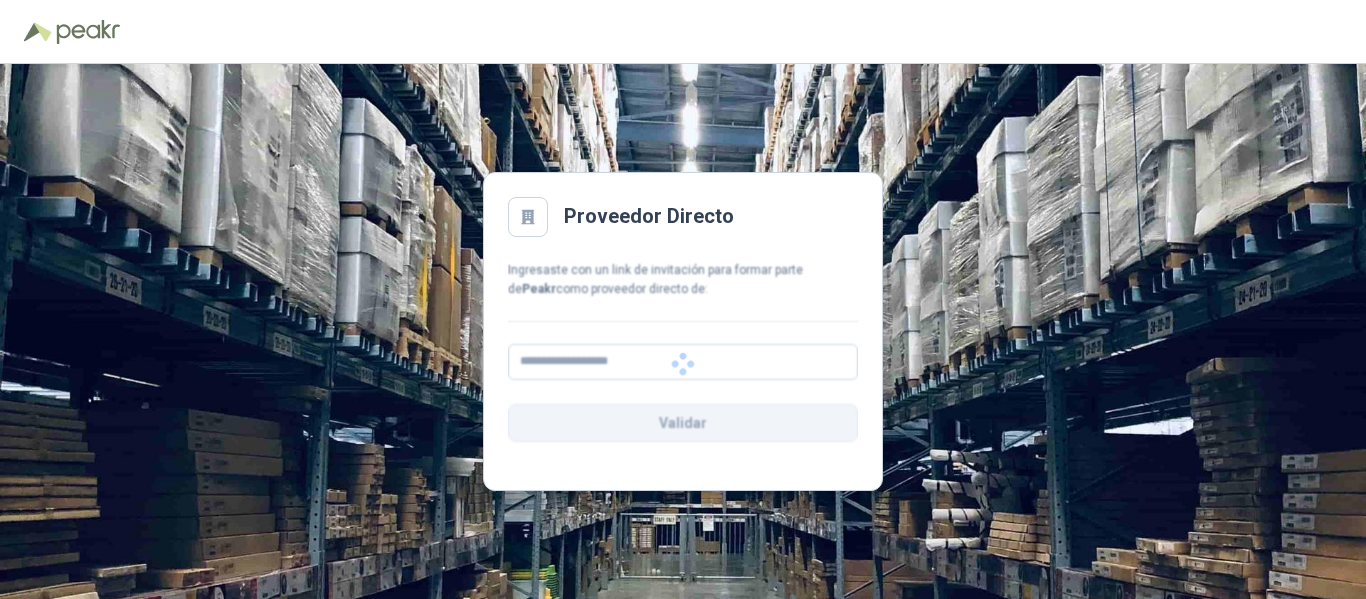 scroll, scrollTop: 0, scrollLeft: 0, axis: both 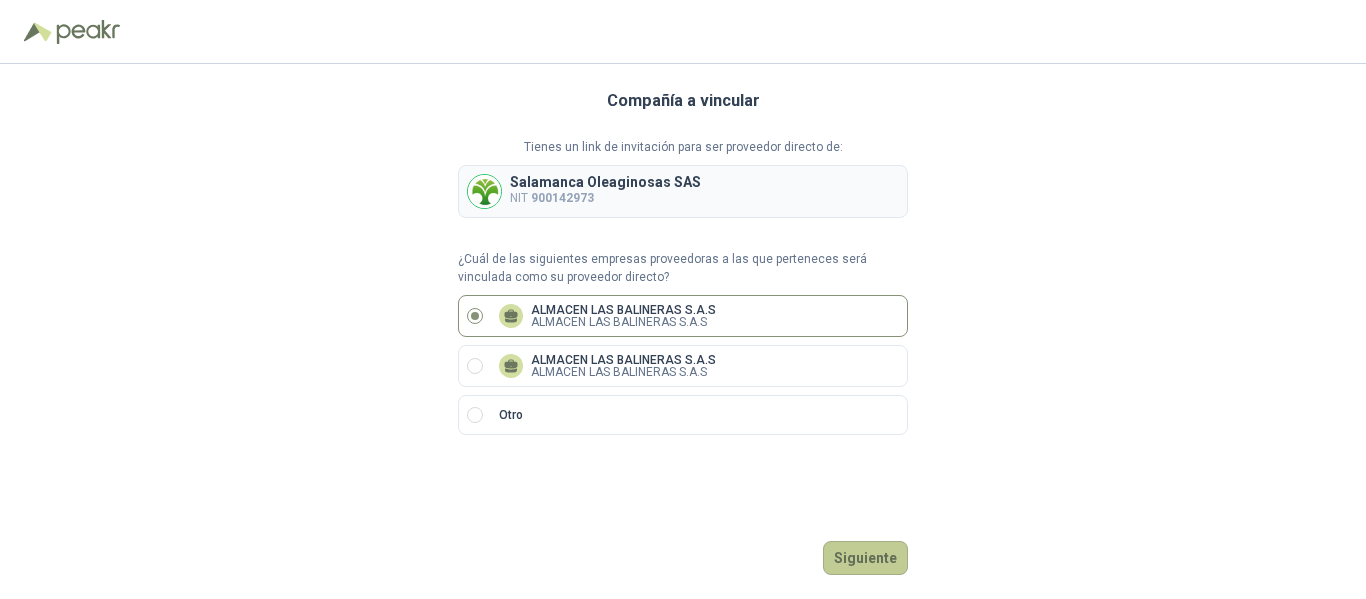 click on "Siguiente" at bounding box center (865, 558) 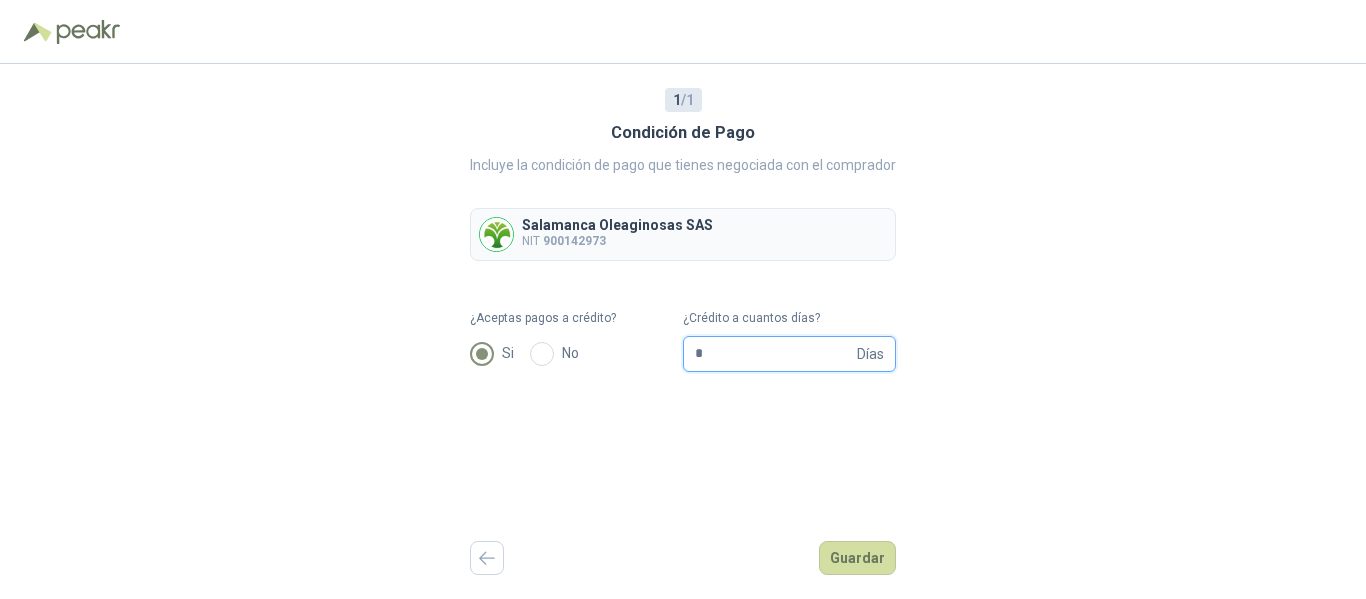 click on "*" at bounding box center (774, 354) 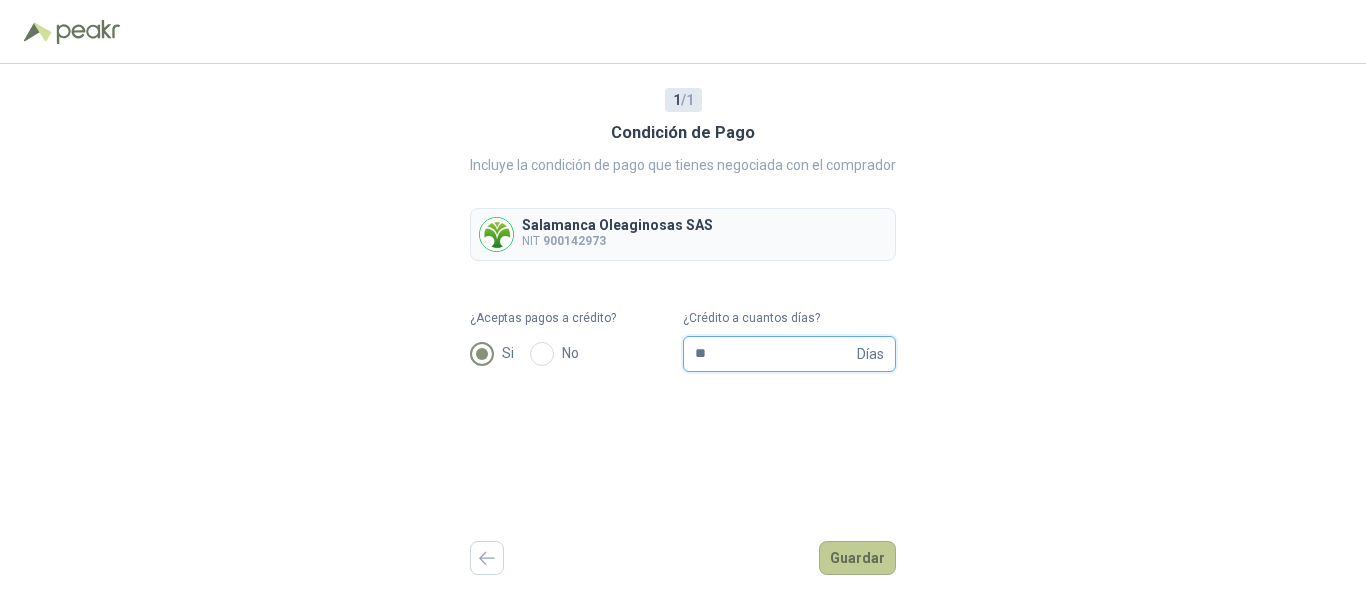 type on "**" 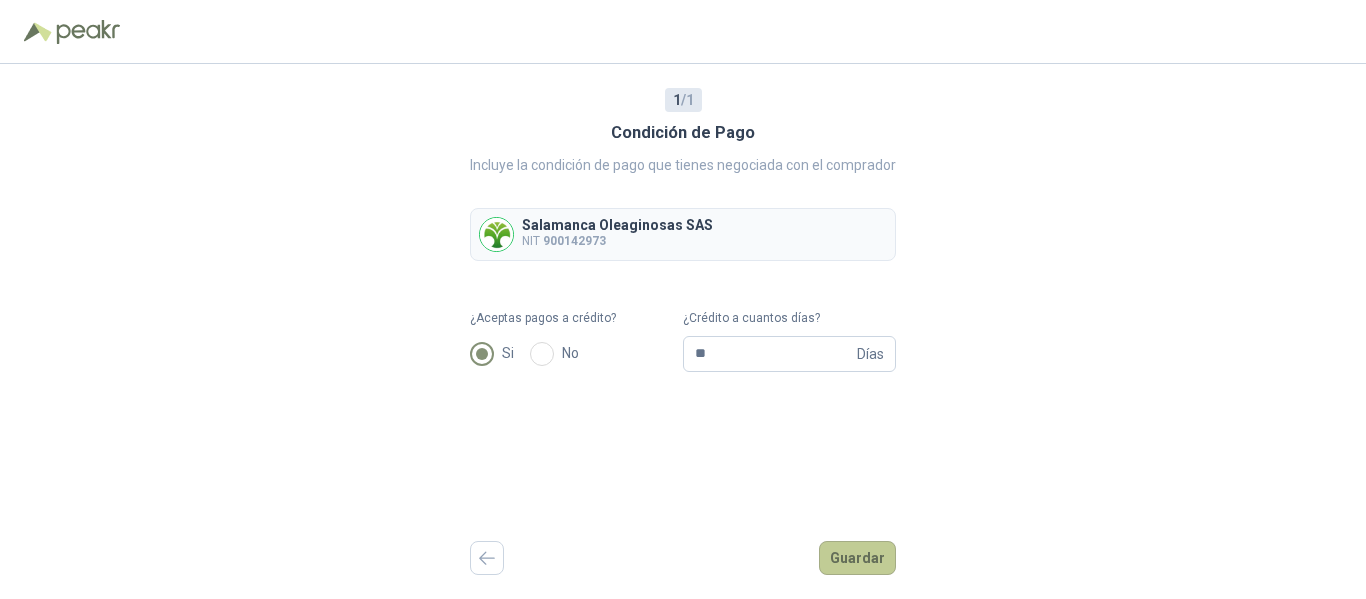 click on "Guardar" at bounding box center [857, 558] 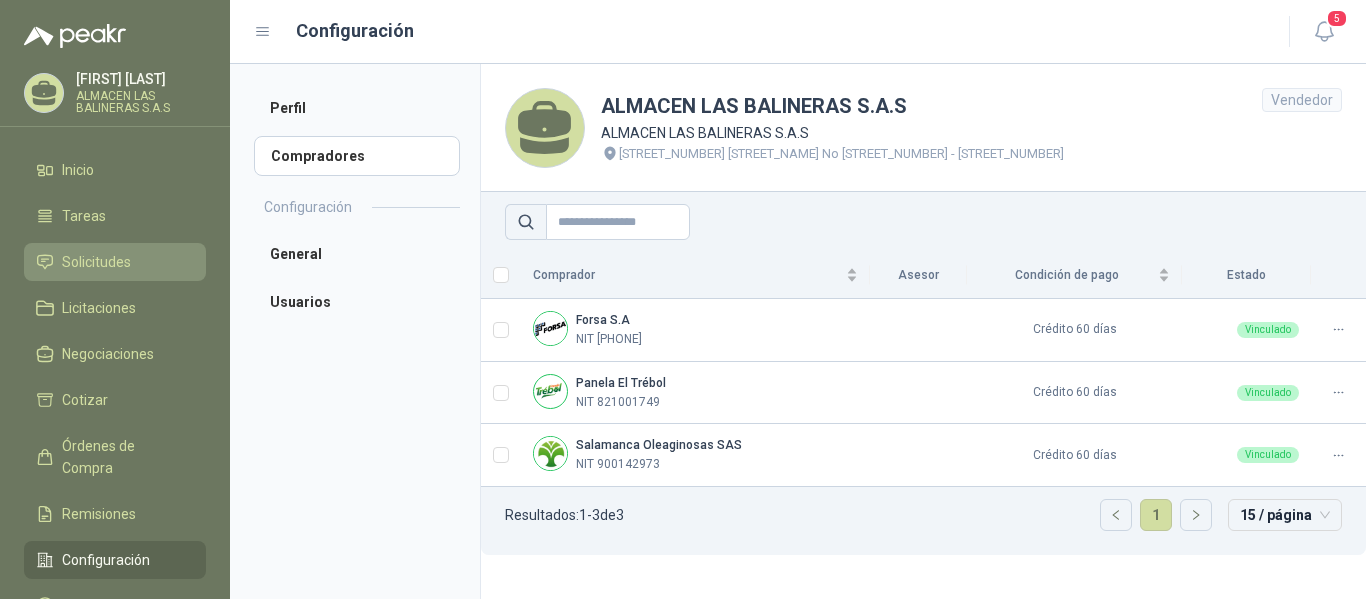 click on "Solicitudes" at bounding box center (96, 262) 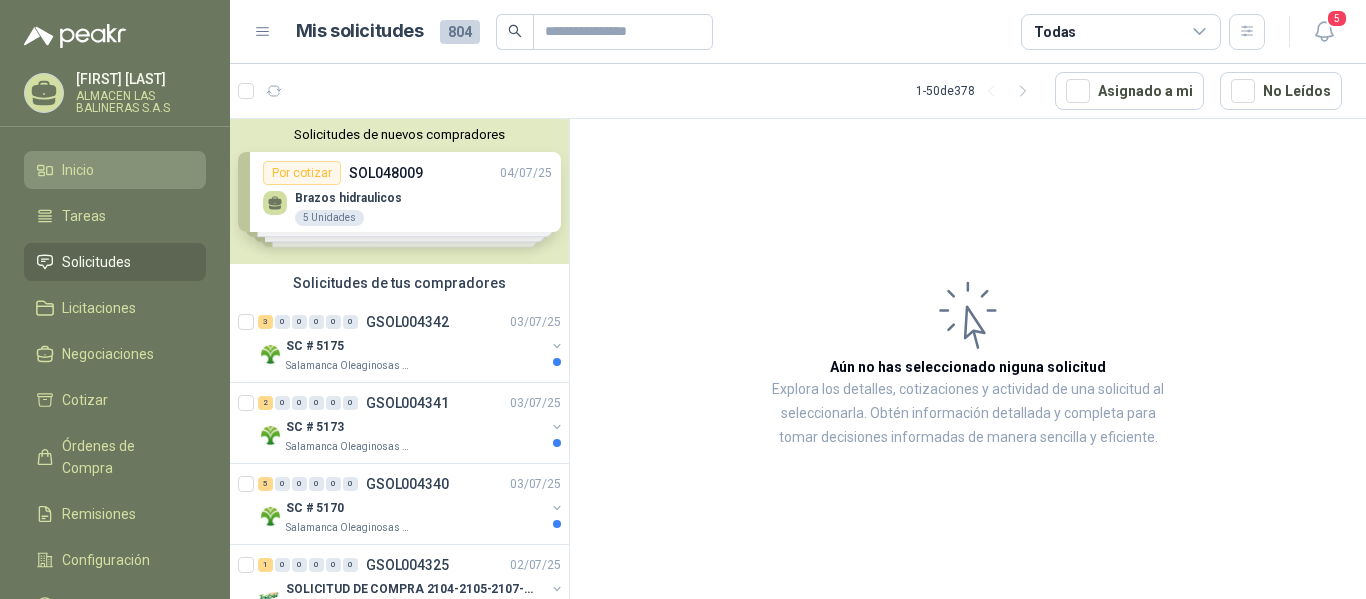 click on "Inicio" at bounding box center (115, 170) 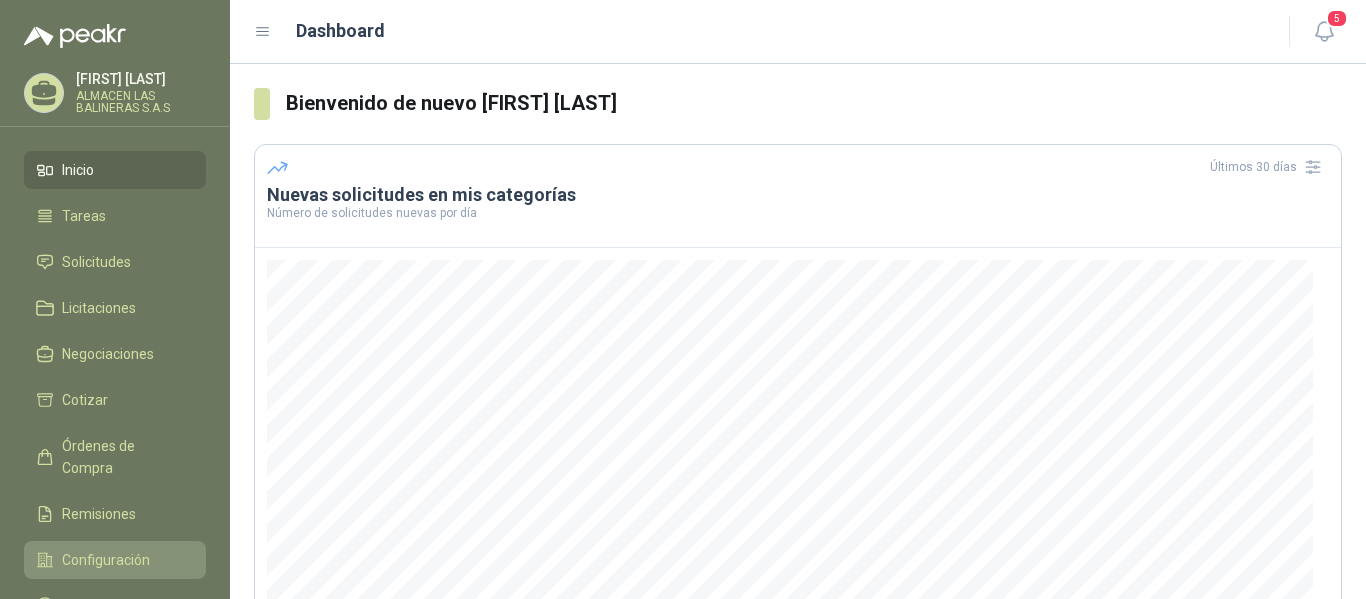 click on "Configuración" at bounding box center [106, 560] 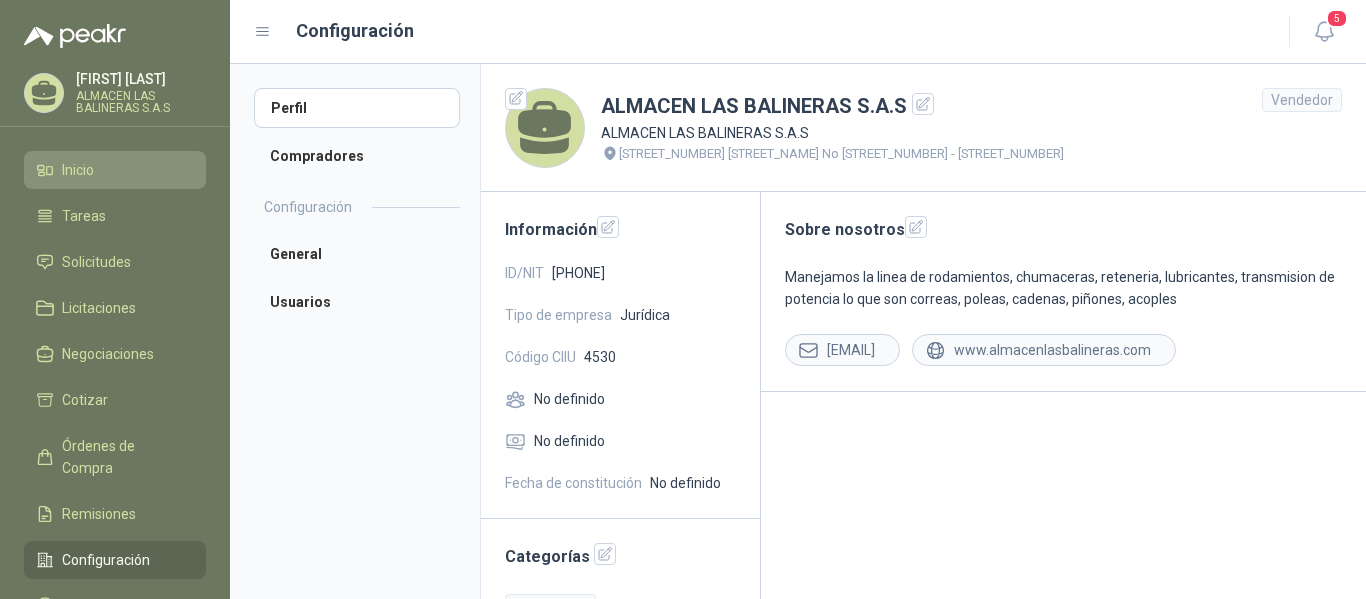 click on "Inicio" at bounding box center (78, 170) 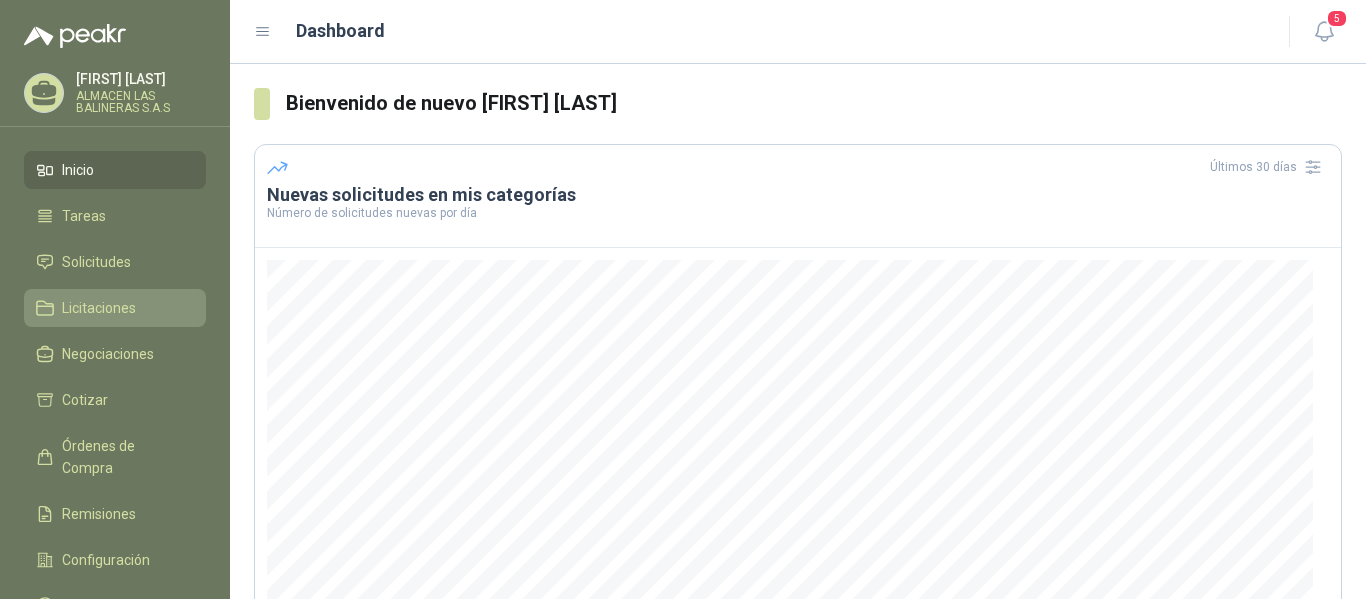 click on "Licitaciones" at bounding box center (99, 308) 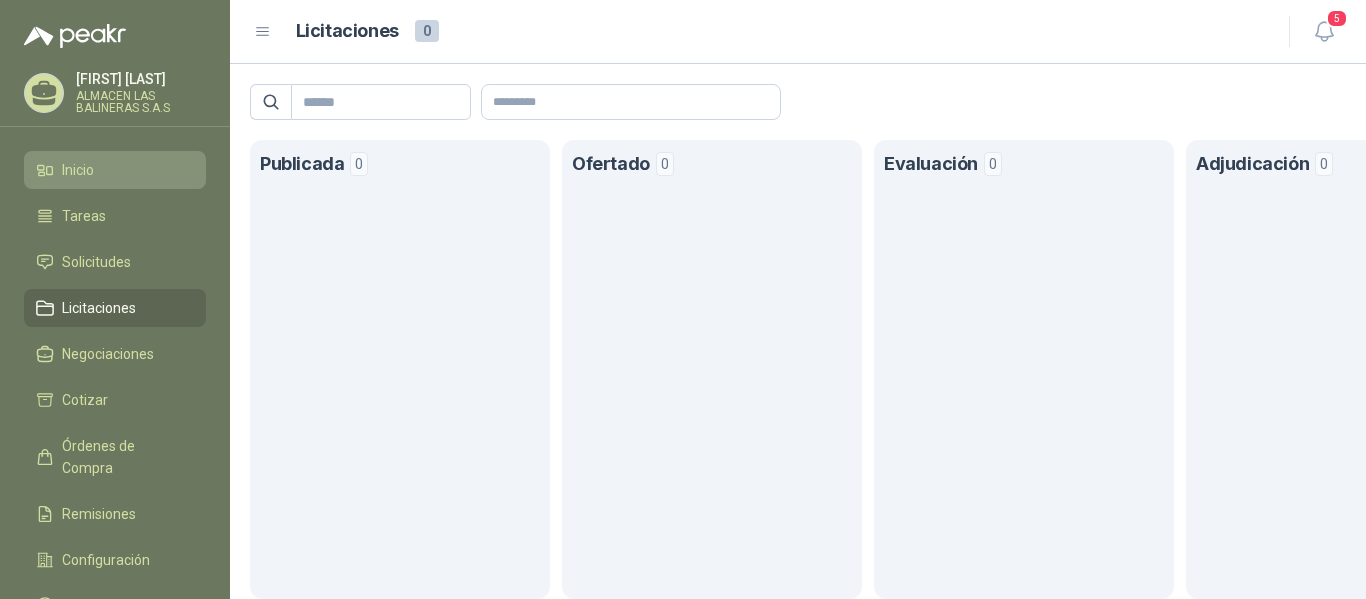 click on "Inicio" at bounding box center [115, 170] 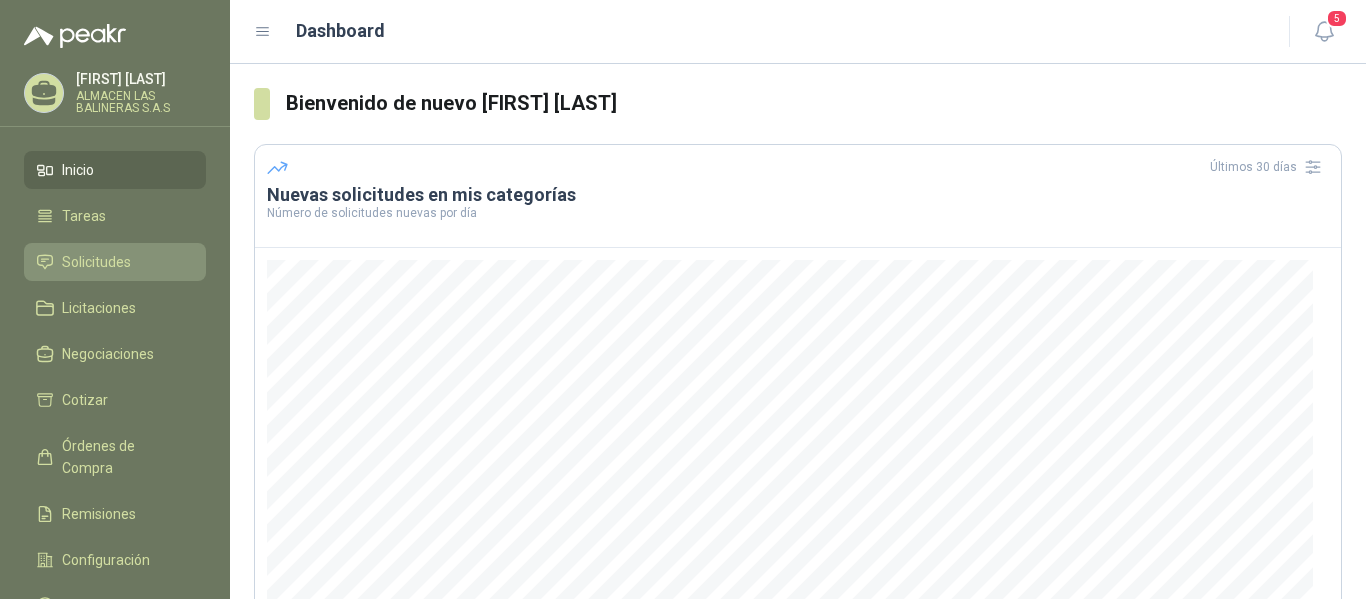 click on "Solicitudes" at bounding box center (115, 262) 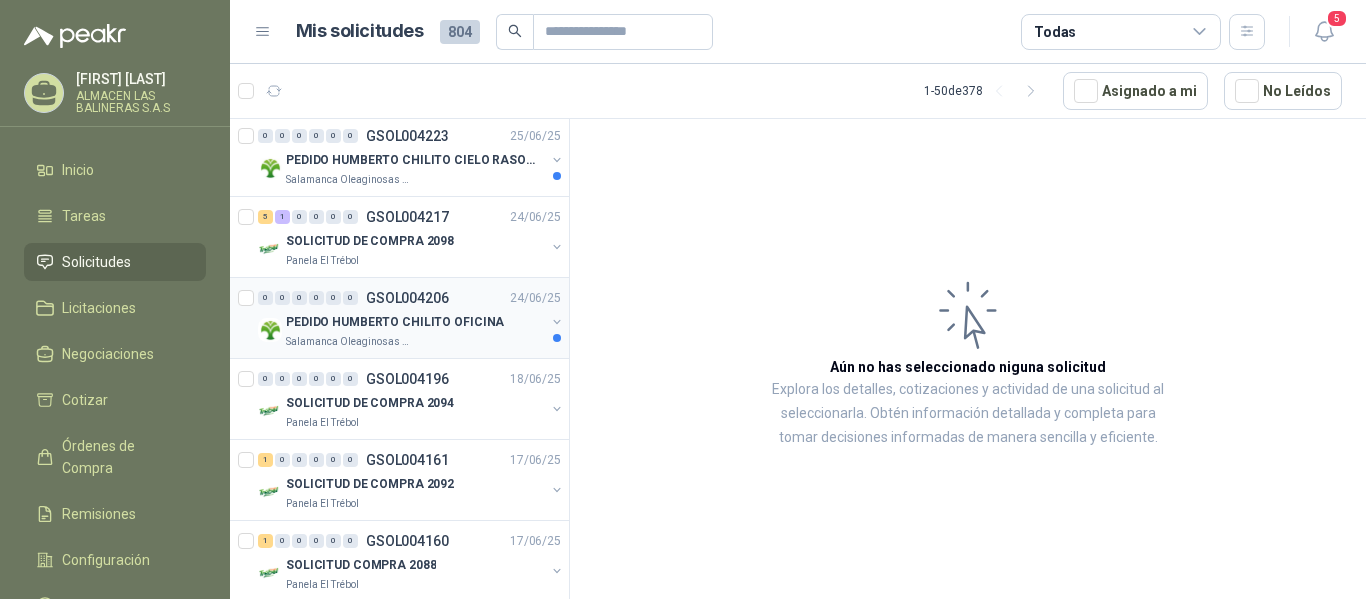 scroll, scrollTop: 700, scrollLeft: 0, axis: vertical 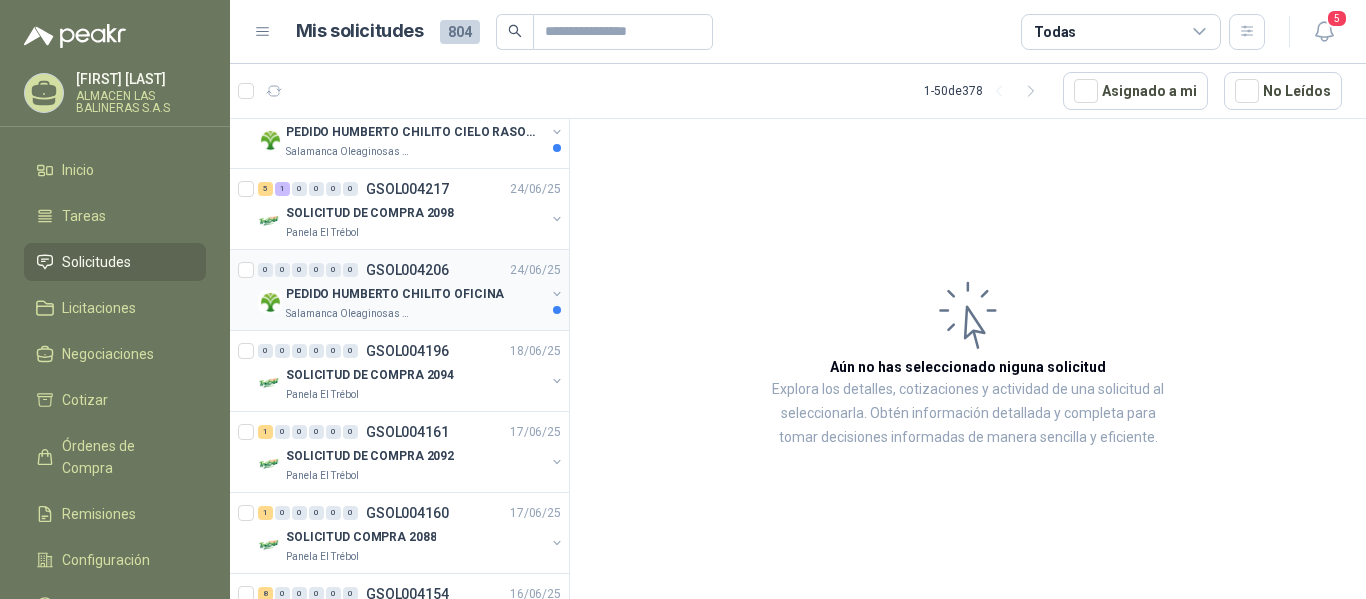 click on "GSOL004206" at bounding box center (407, 270) 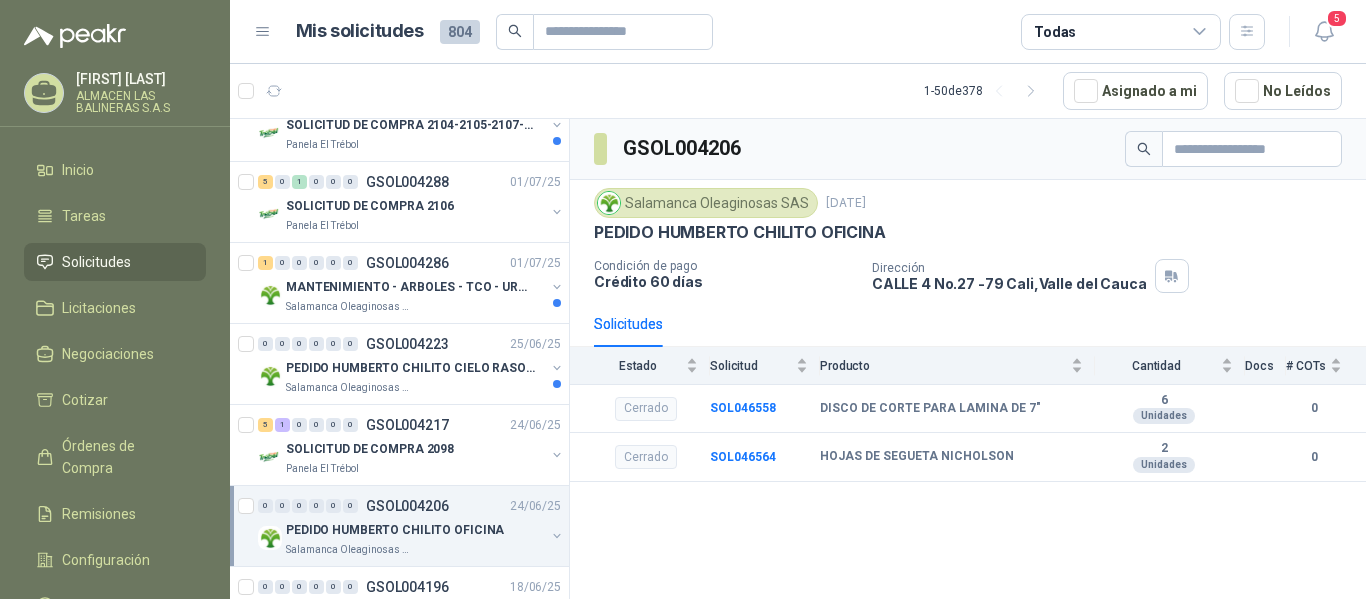 scroll, scrollTop: 500, scrollLeft: 0, axis: vertical 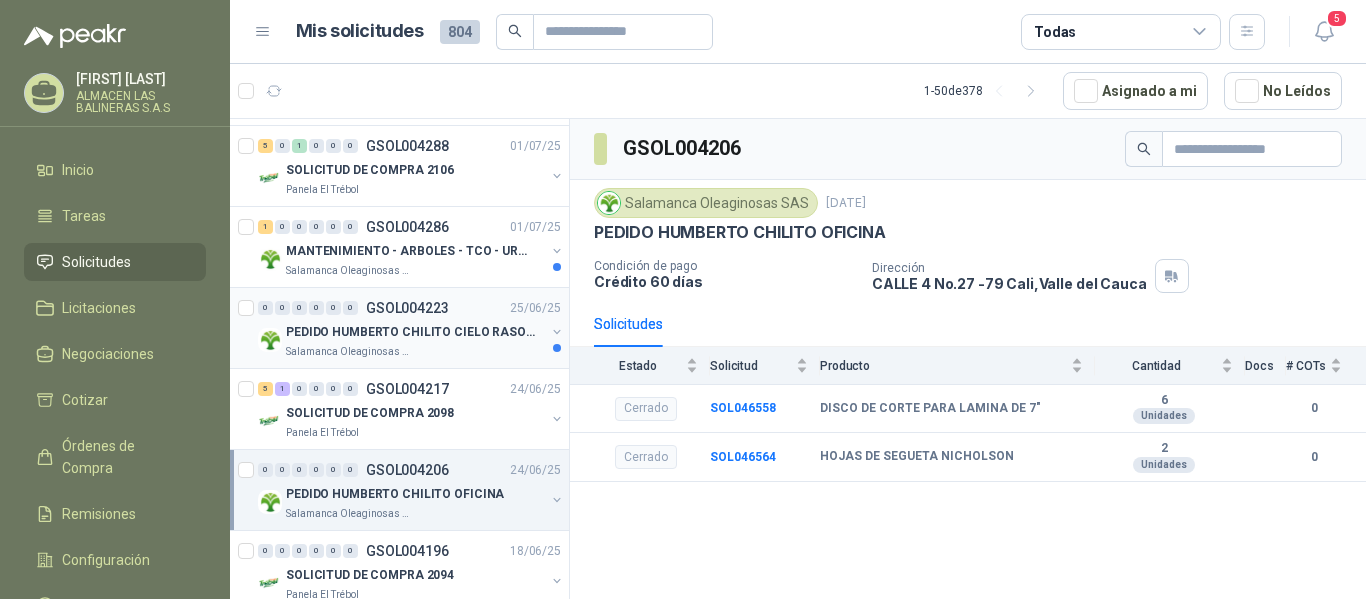 click on "GSOL004223" at bounding box center [407, 308] 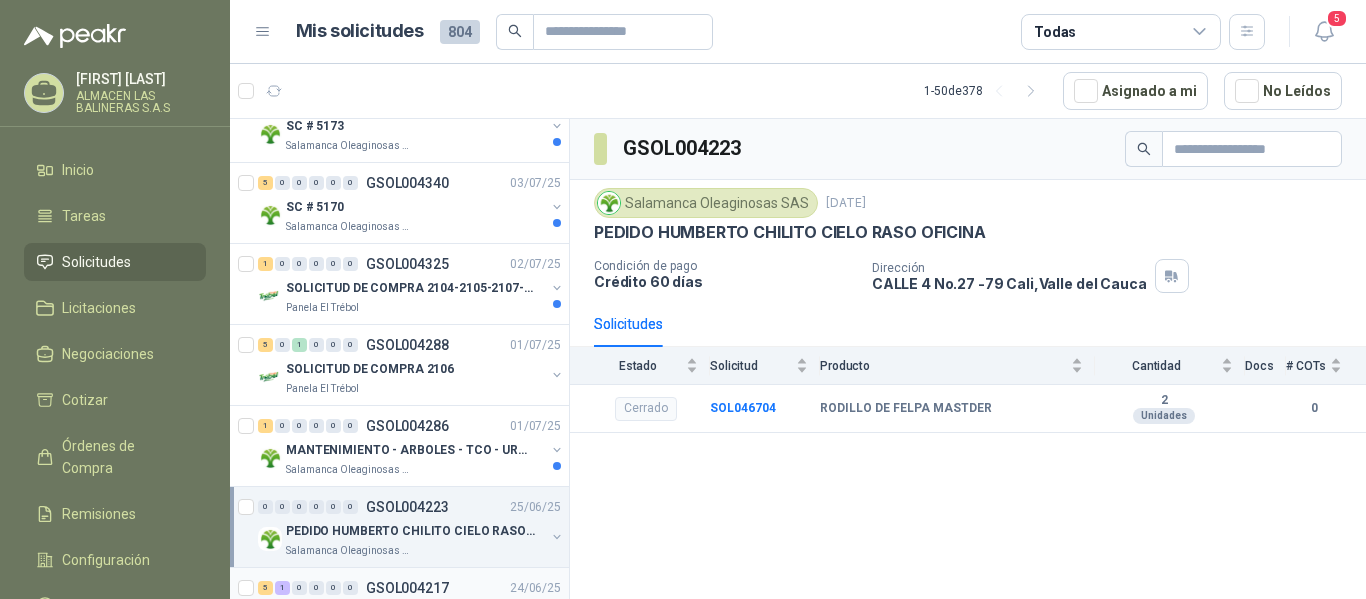 scroll, scrollTop: 300, scrollLeft: 0, axis: vertical 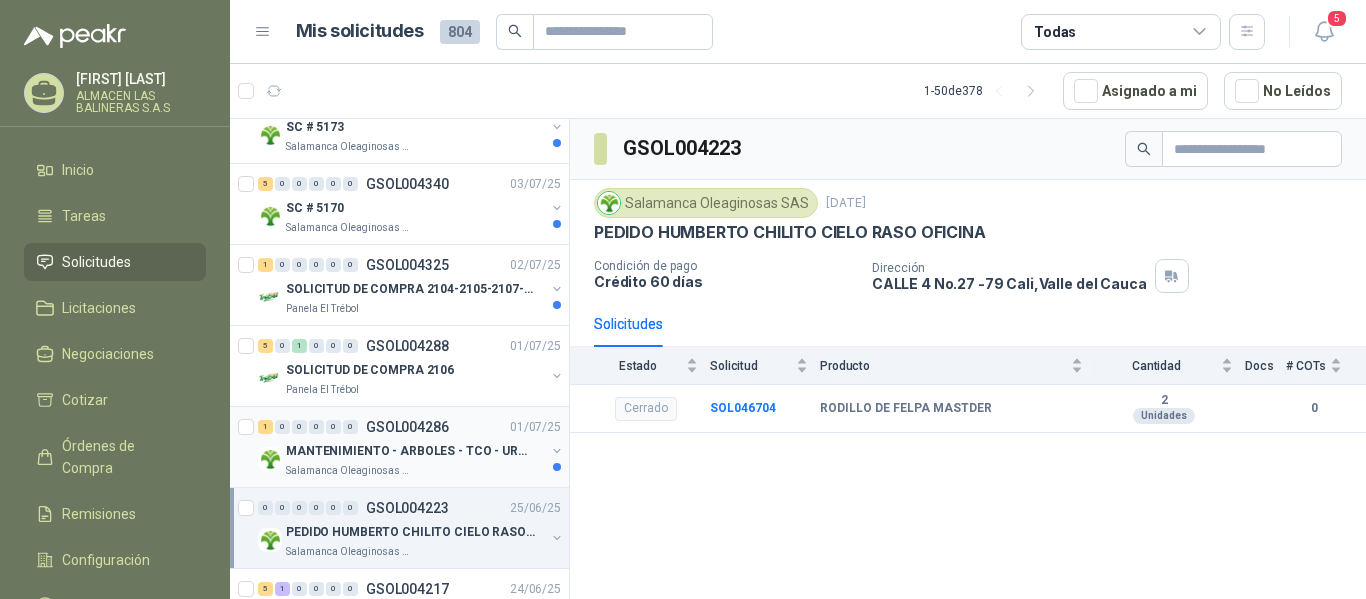 click on "GSOL004286" at bounding box center [407, 427] 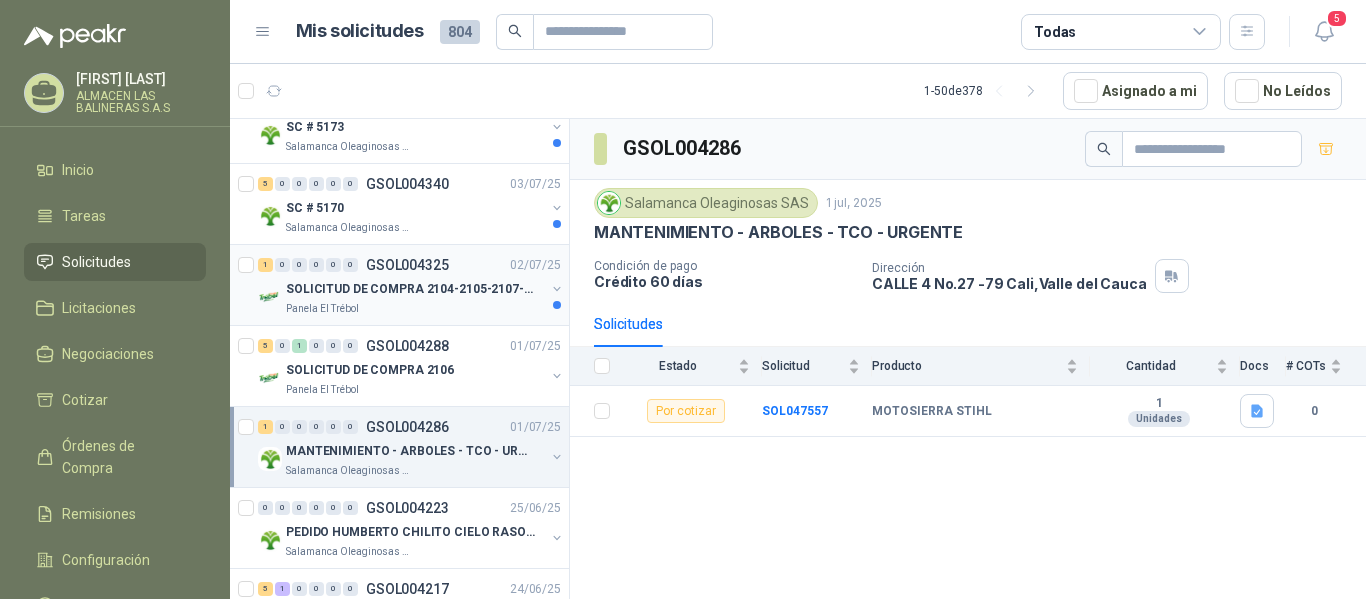 click on "GSOL004325" at bounding box center (407, 265) 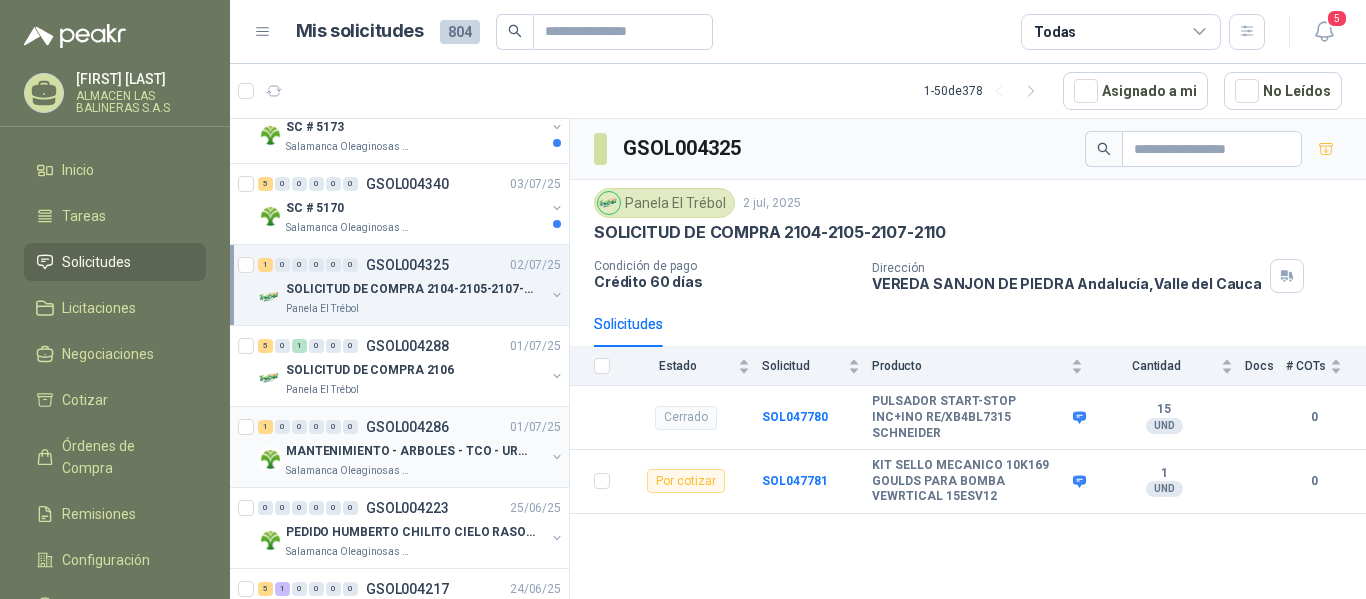 scroll, scrollTop: 200, scrollLeft: 0, axis: vertical 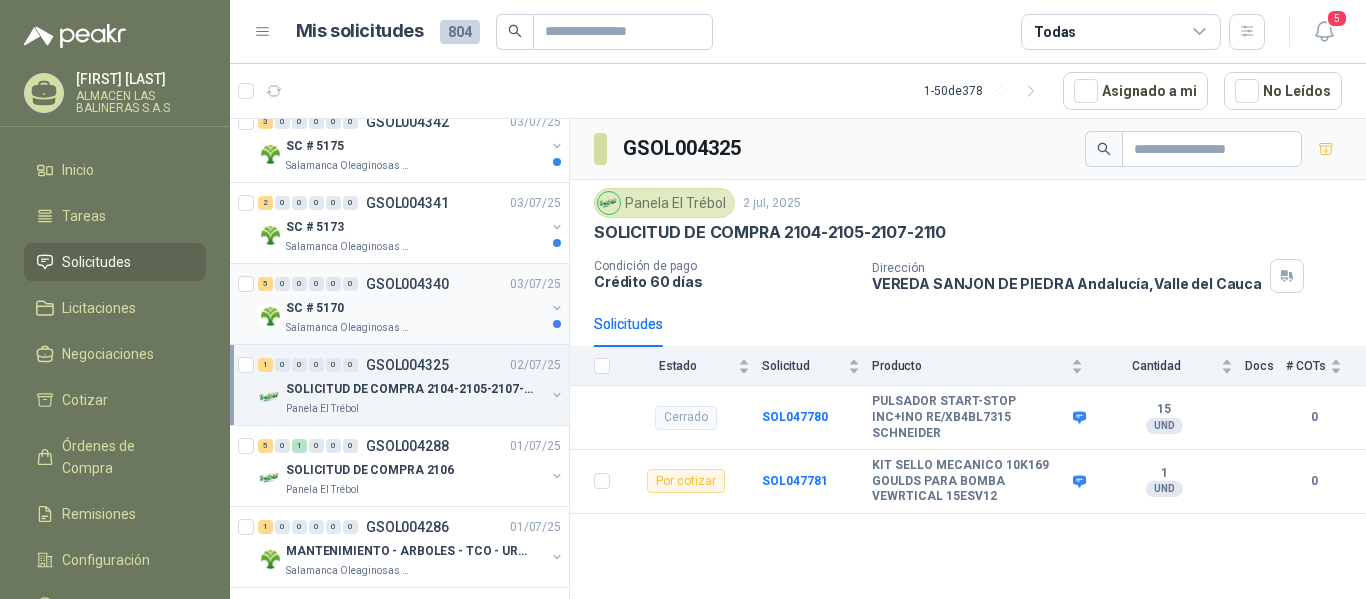click on "GSOL004340" at bounding box center [407, 284] 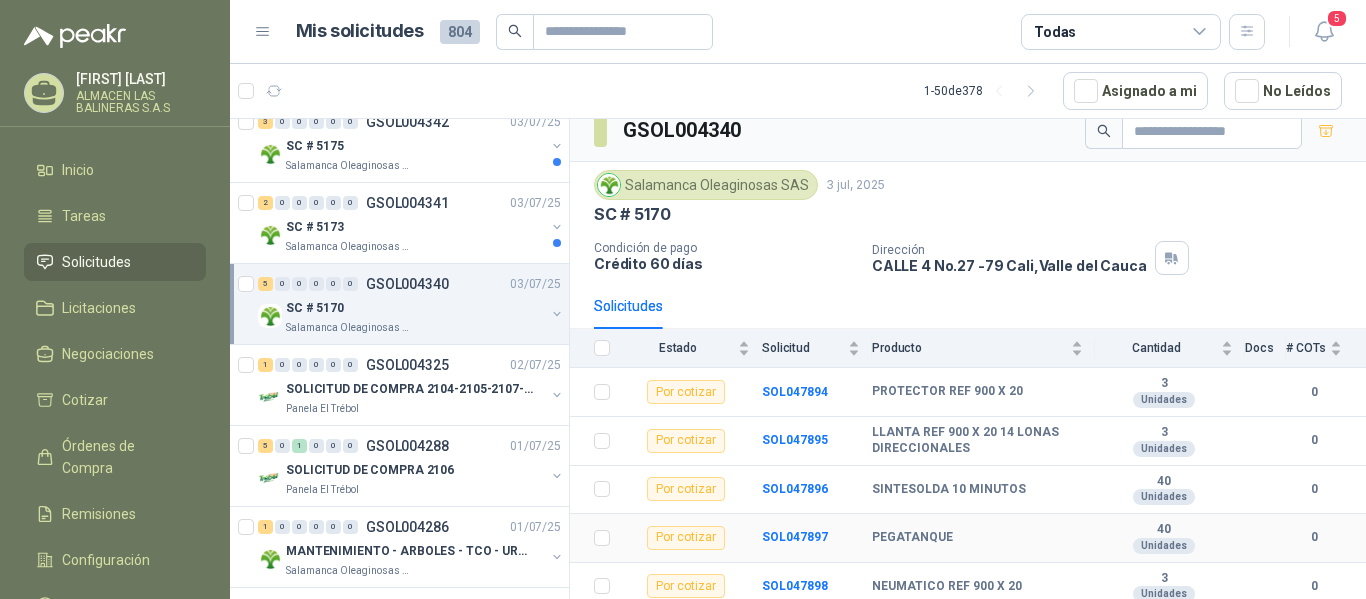 scroll, scrollTop: 23, scrollLeft: 0, axis: vertical 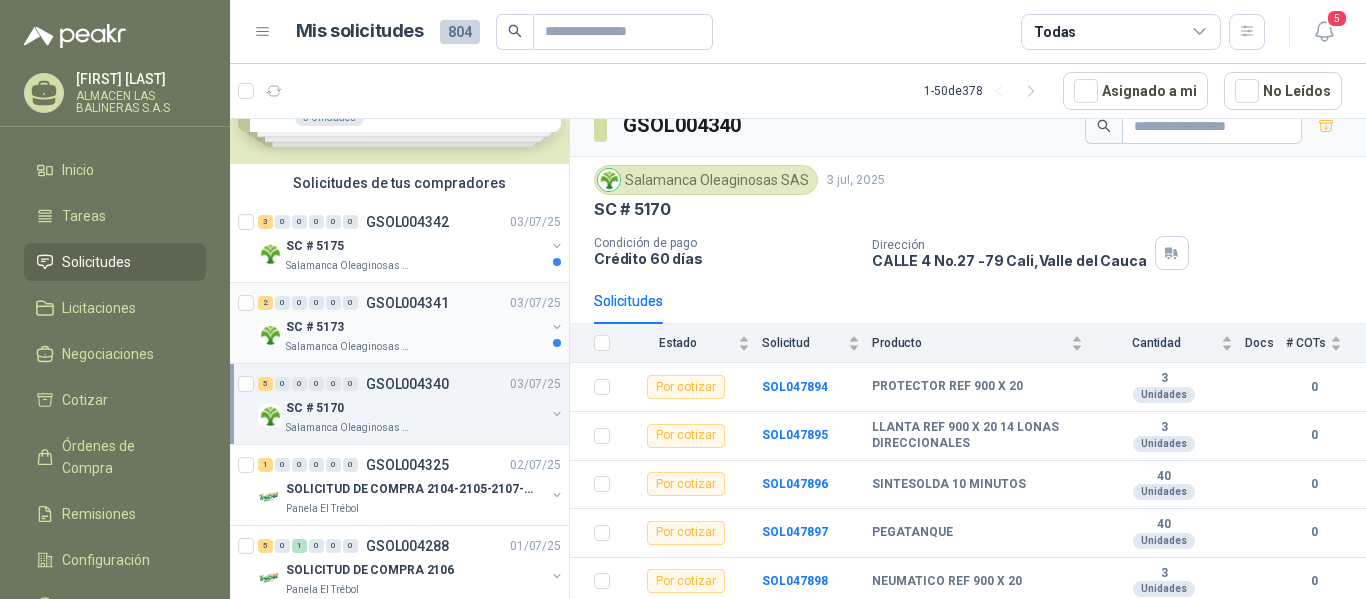 click on "GSOL004341" at bounding box center [407, 303] 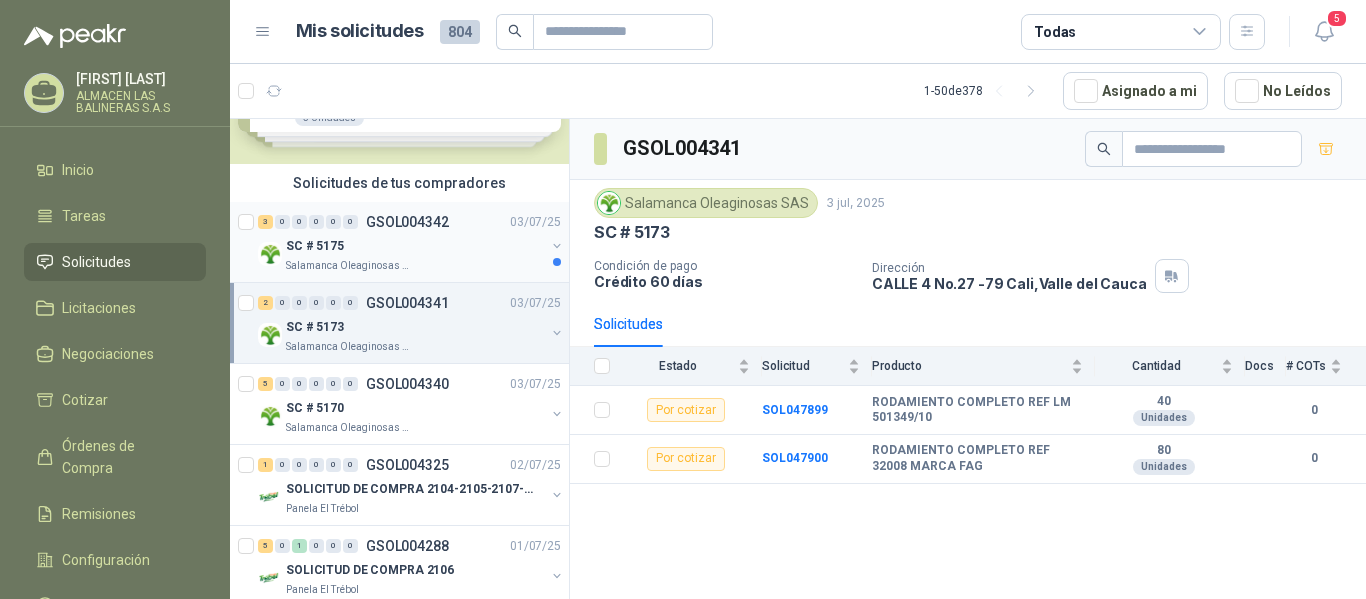 click on "GSOL004342" at bounding box center [407, 222] 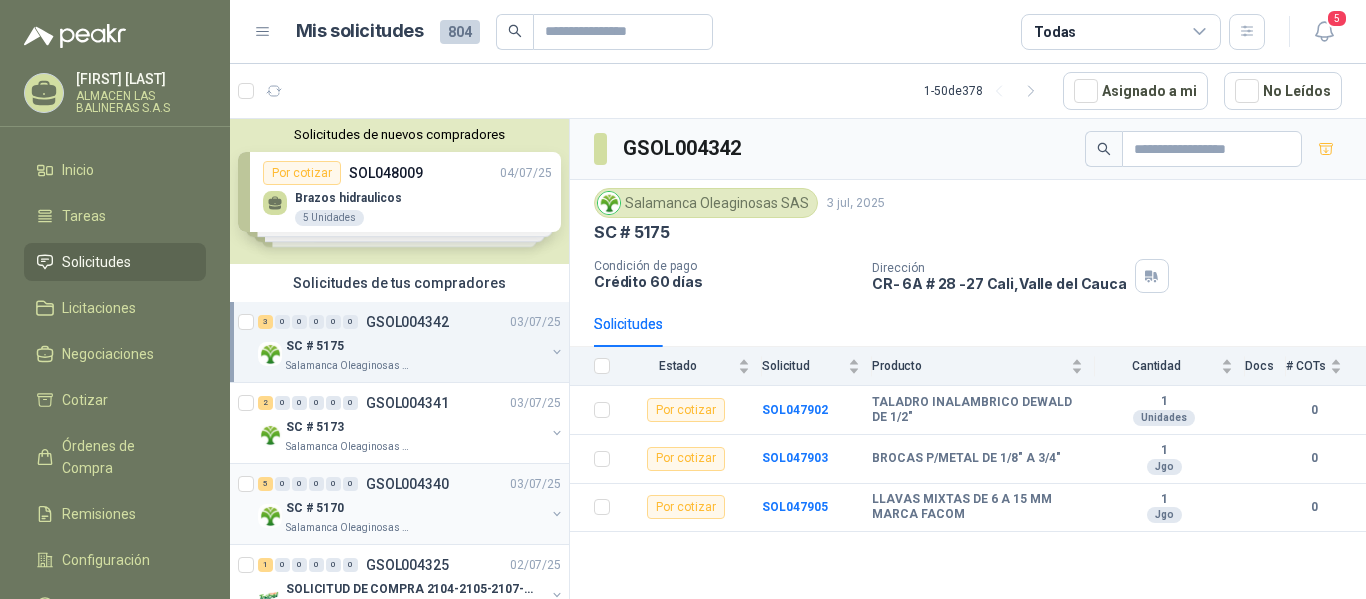 scroll, scrollTop: 100, scrollLeft: 0, axis: vertical 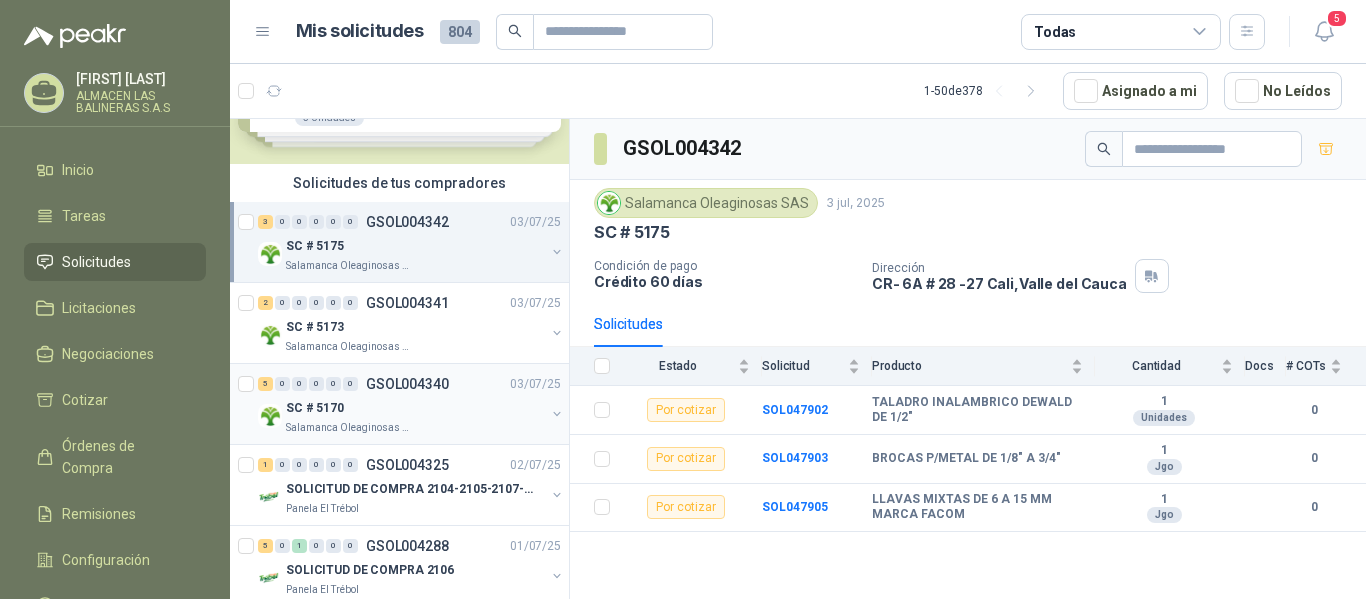 click on "GSOL004340" at bounding box center [407, 384] 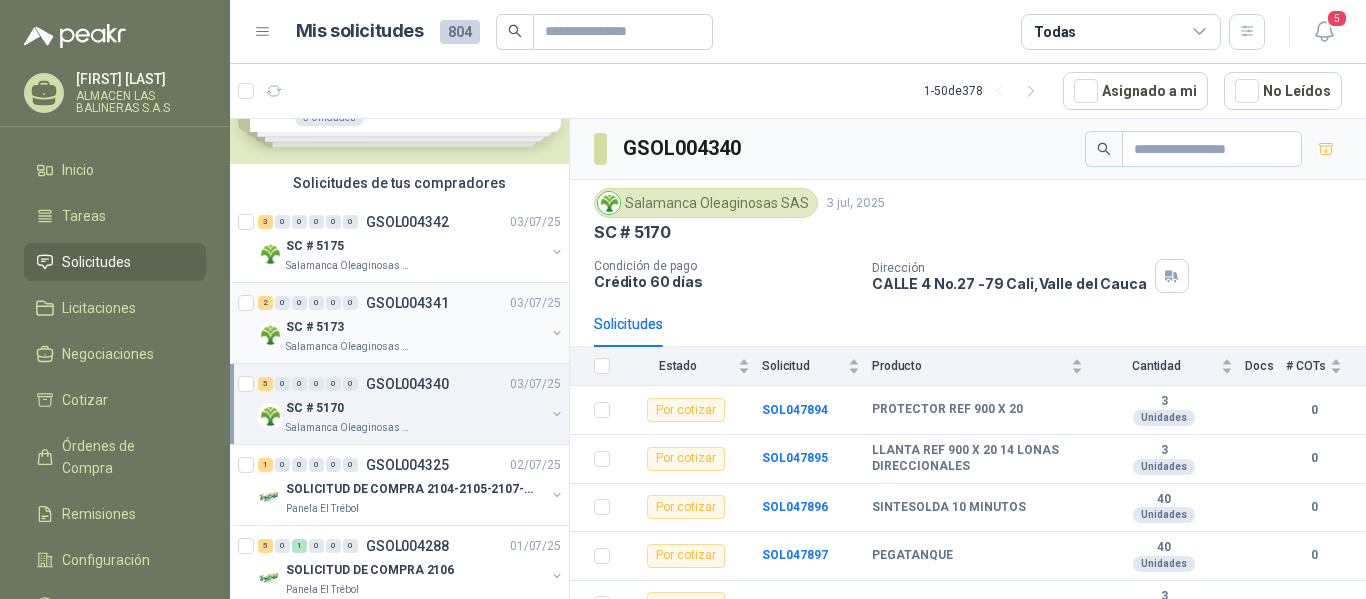 click on "GSOL004341" at bounding box center (407, 303) 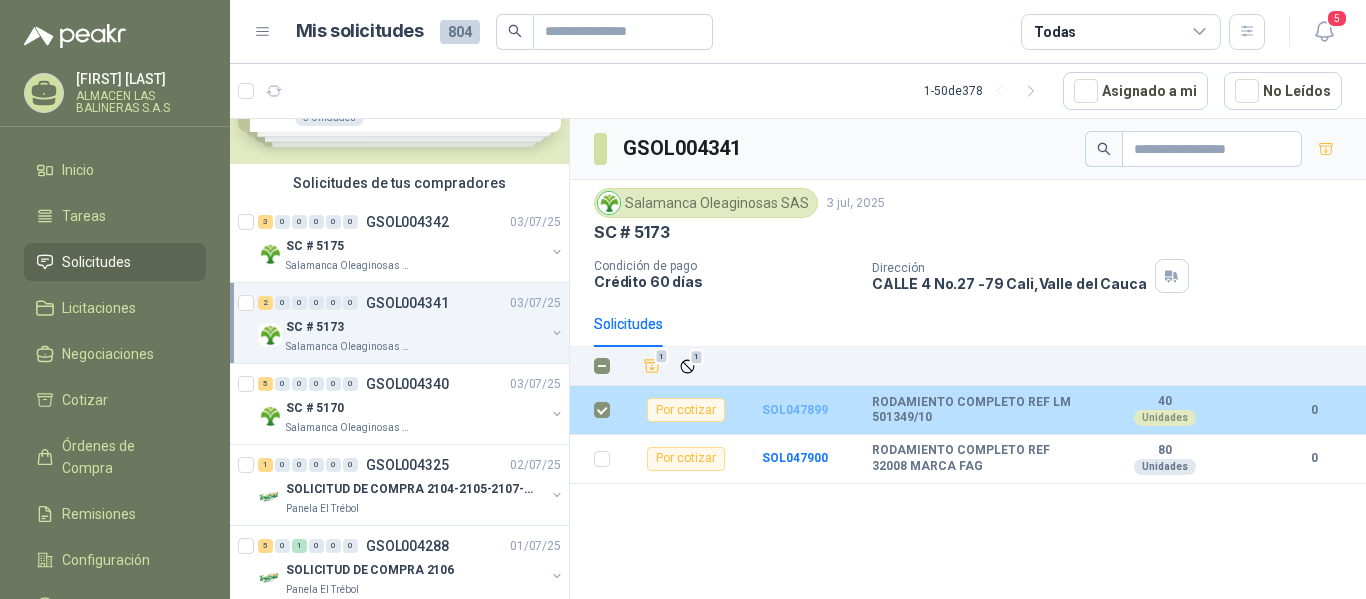 click on "SOL047899" at bounding box center (795, 410) 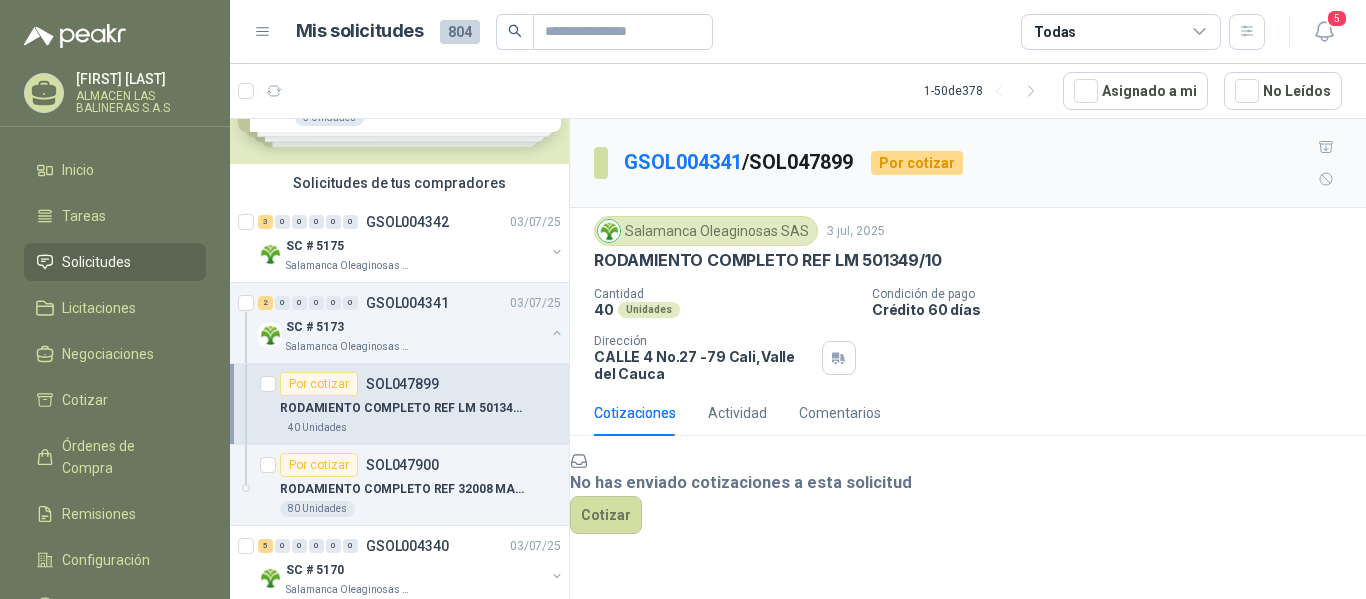 scroll, scrollTop: 70, scrollLeft: 0, axis: vertical 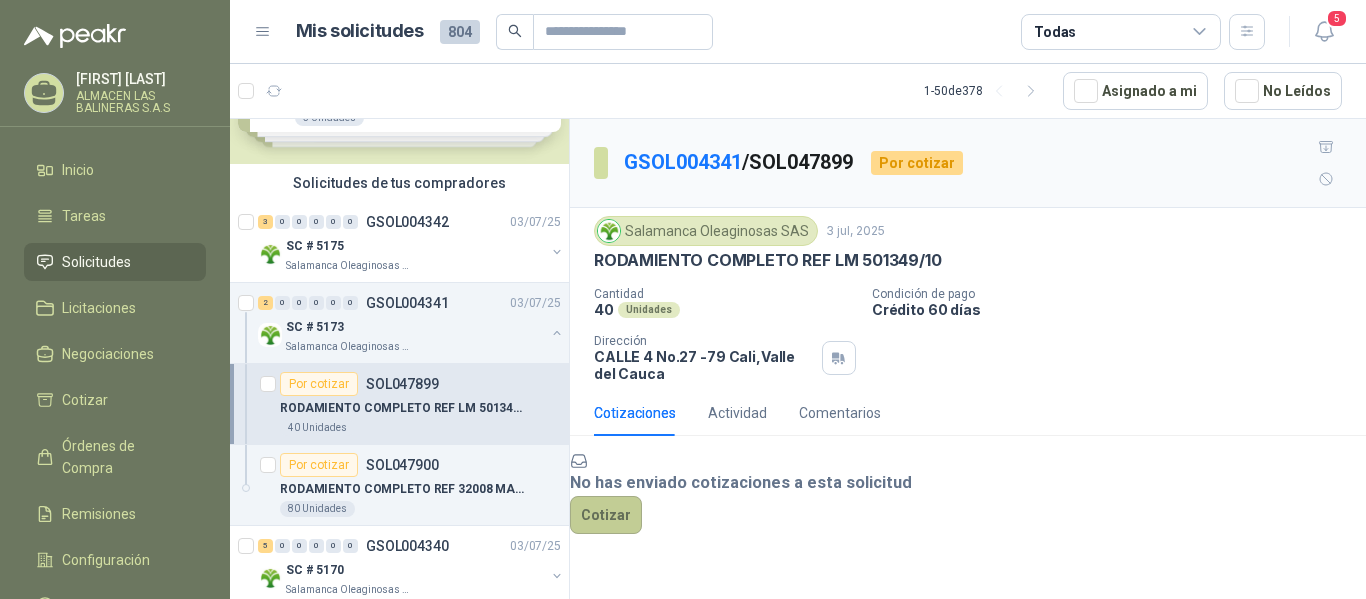 click on "Cotizar" at bounding box center [606, 515] 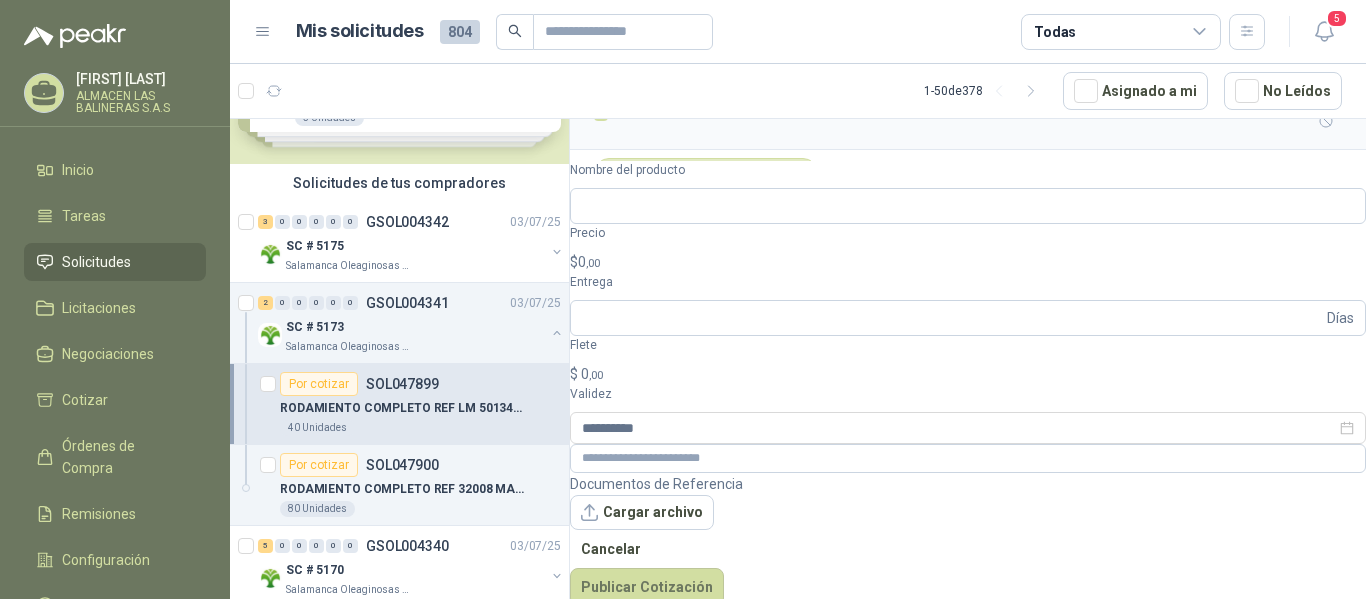 scroll, scrollTop: 56, scrollLeft: 0, axis: vertical 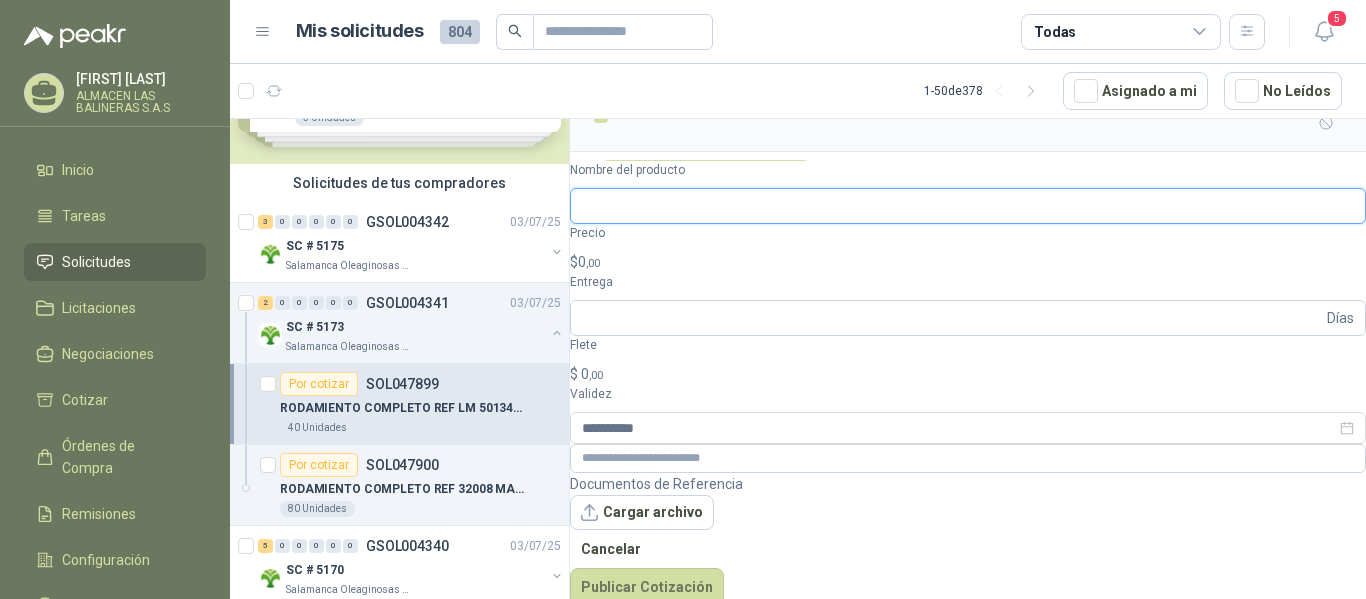 click on "Nombre del producto" at bounding box center (968, 206) 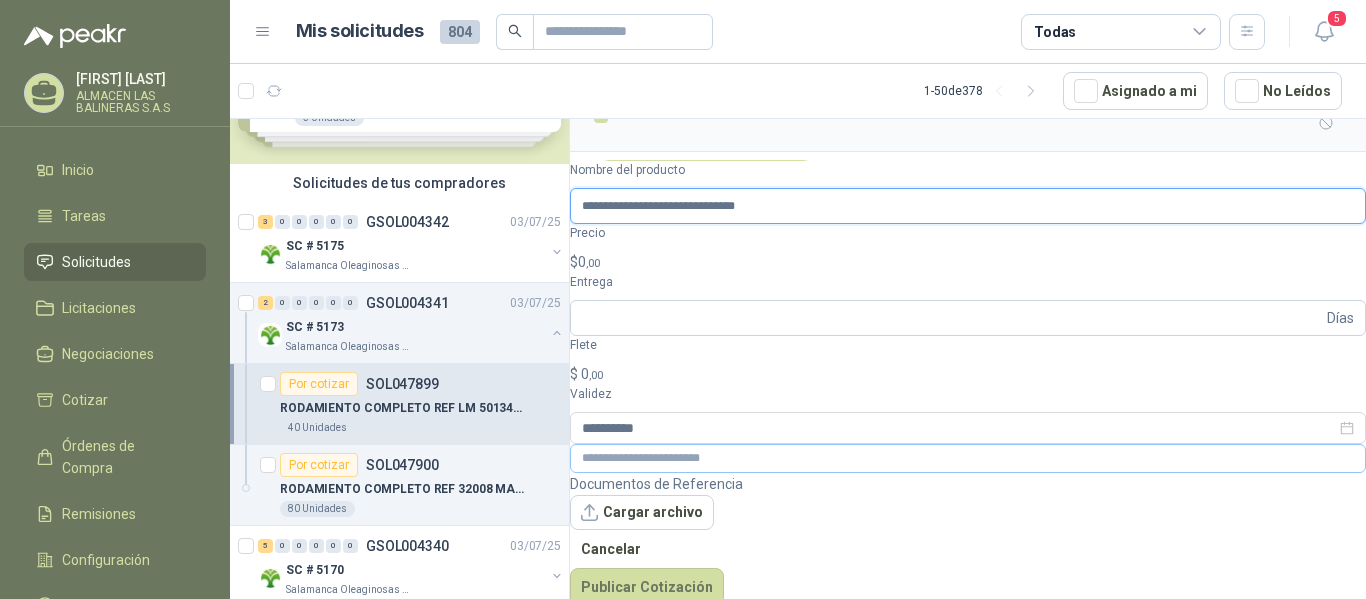 type on "**********" 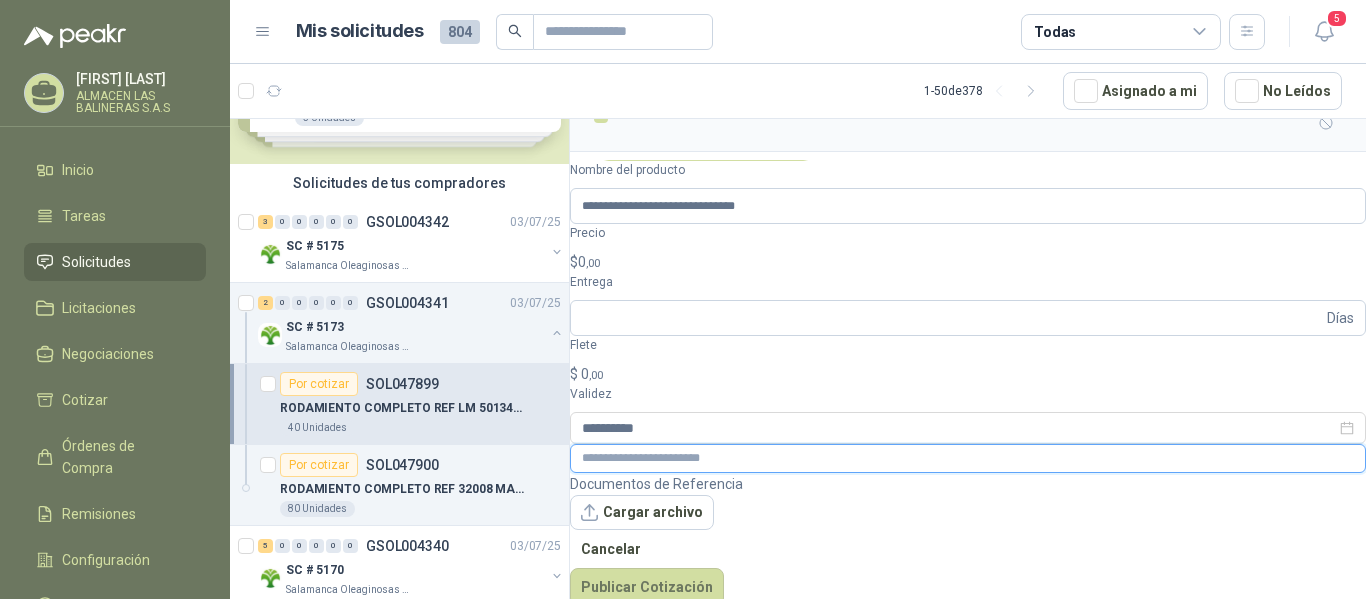 click at bounding box center (968, 458) 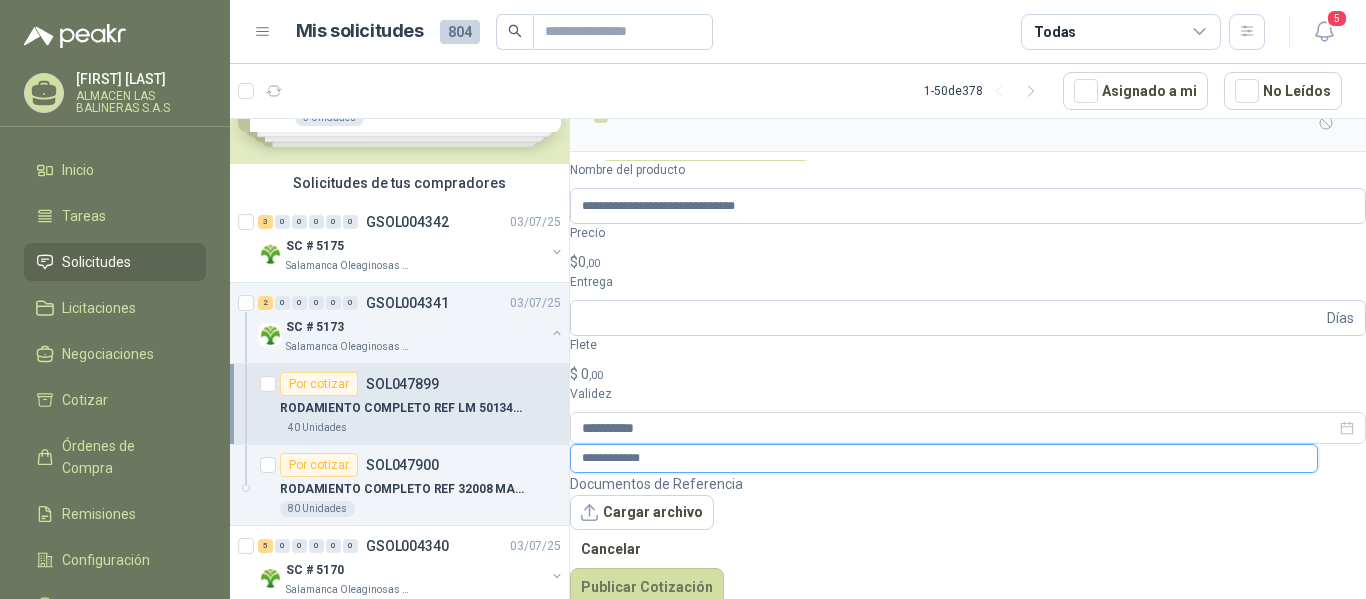 type on "**********" 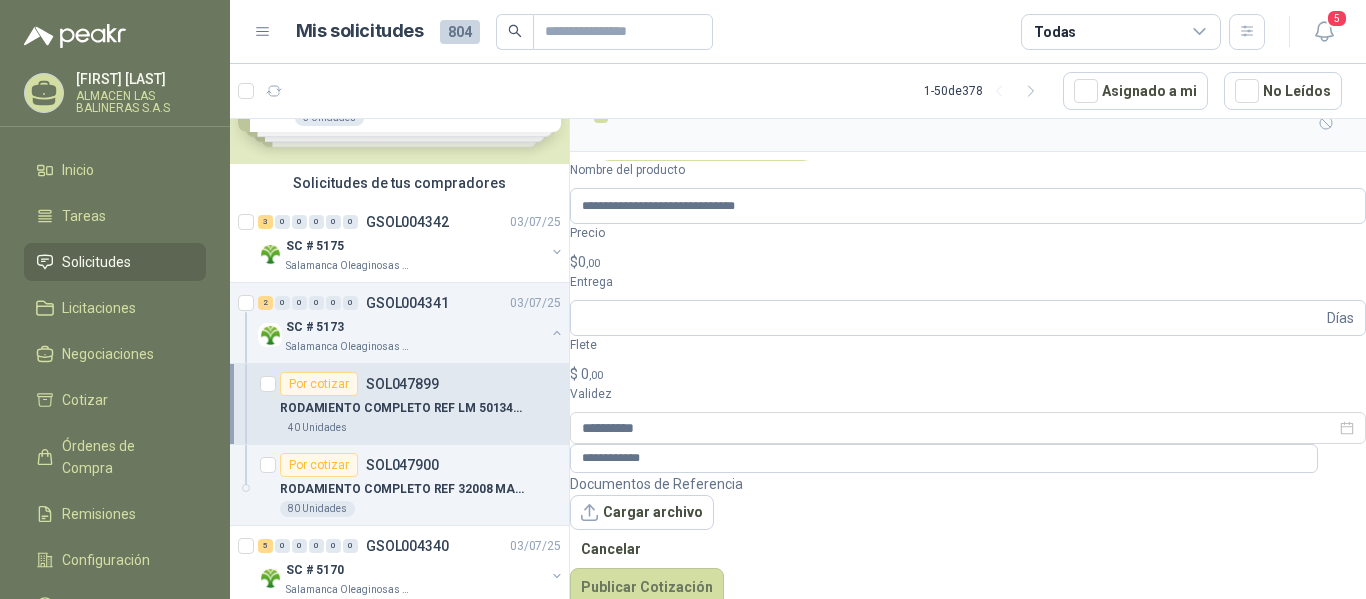 click on ",00" at bounding box center (593, 263) 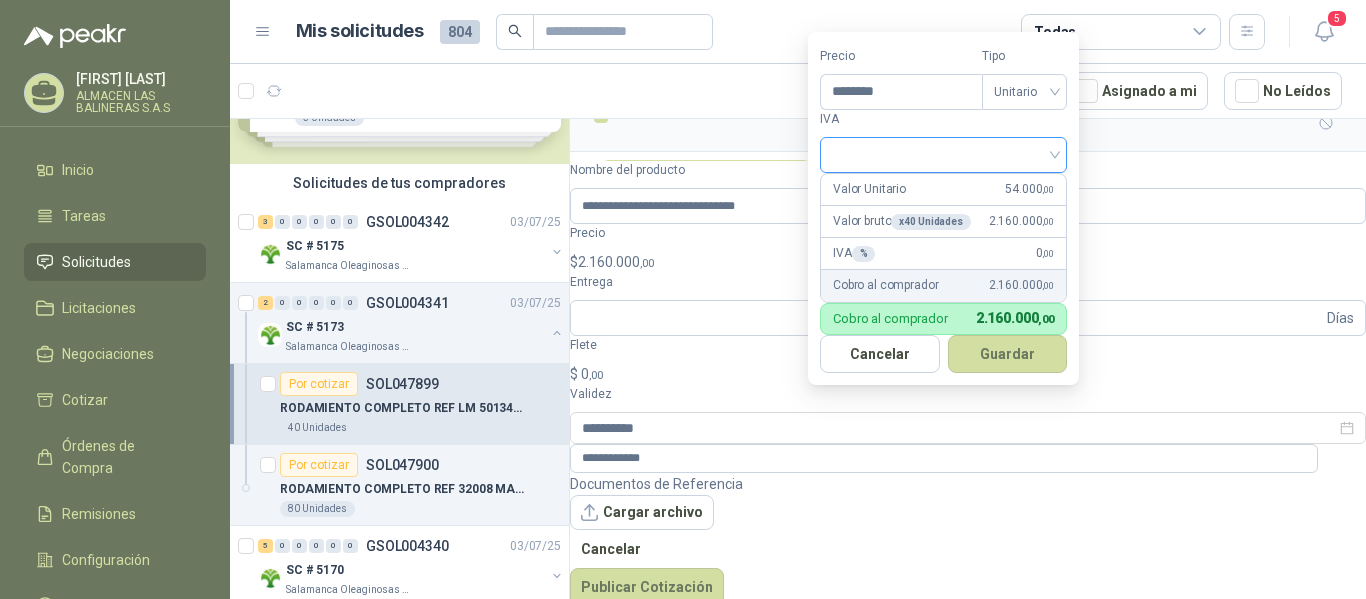 click at bounding box center (943, 155) 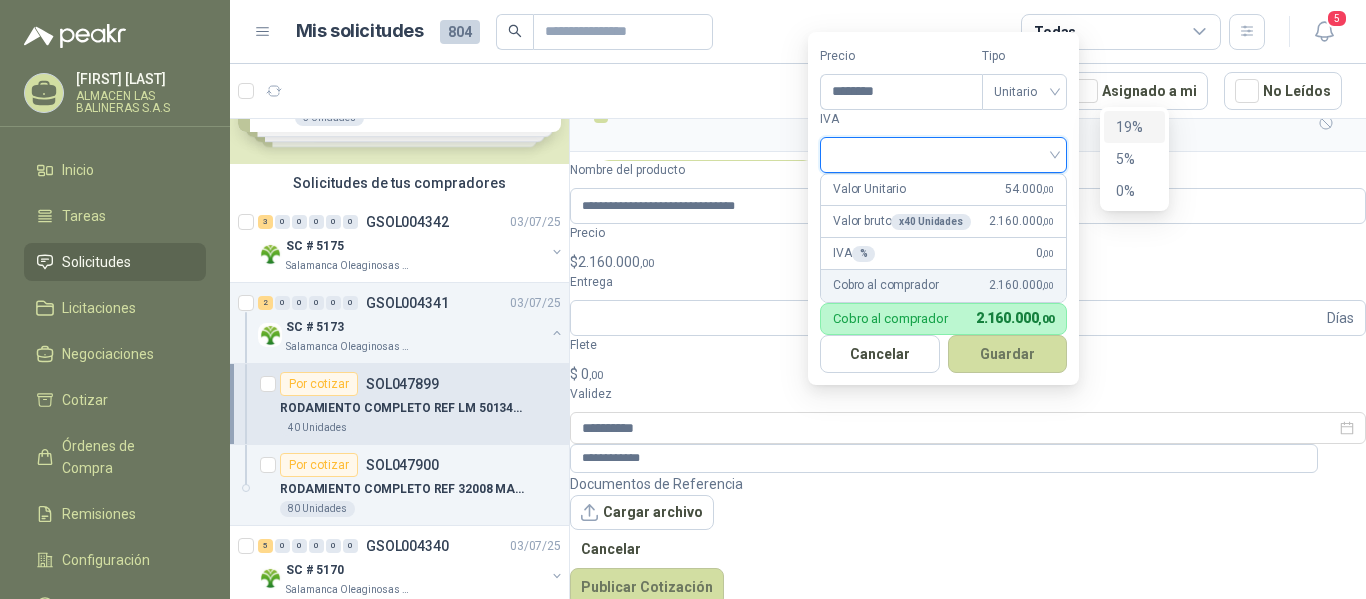 click on "19%" at bounding box center (1134, 127) 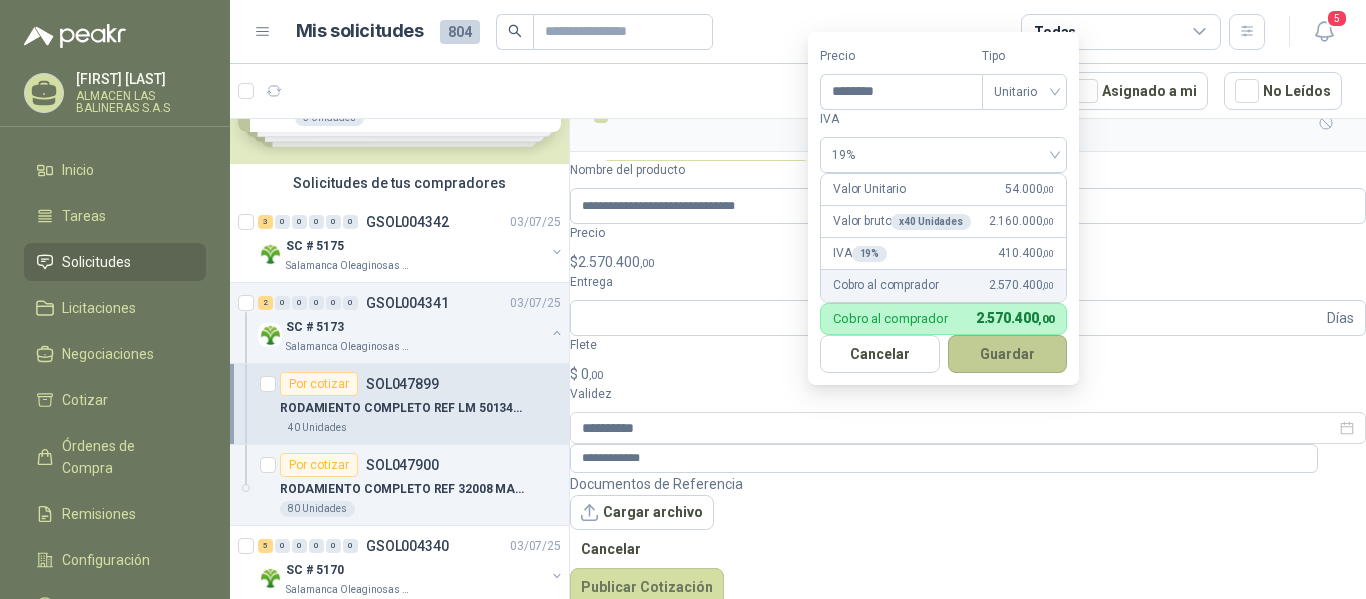 click on "Guardar" at bounding box center [1008, 354] 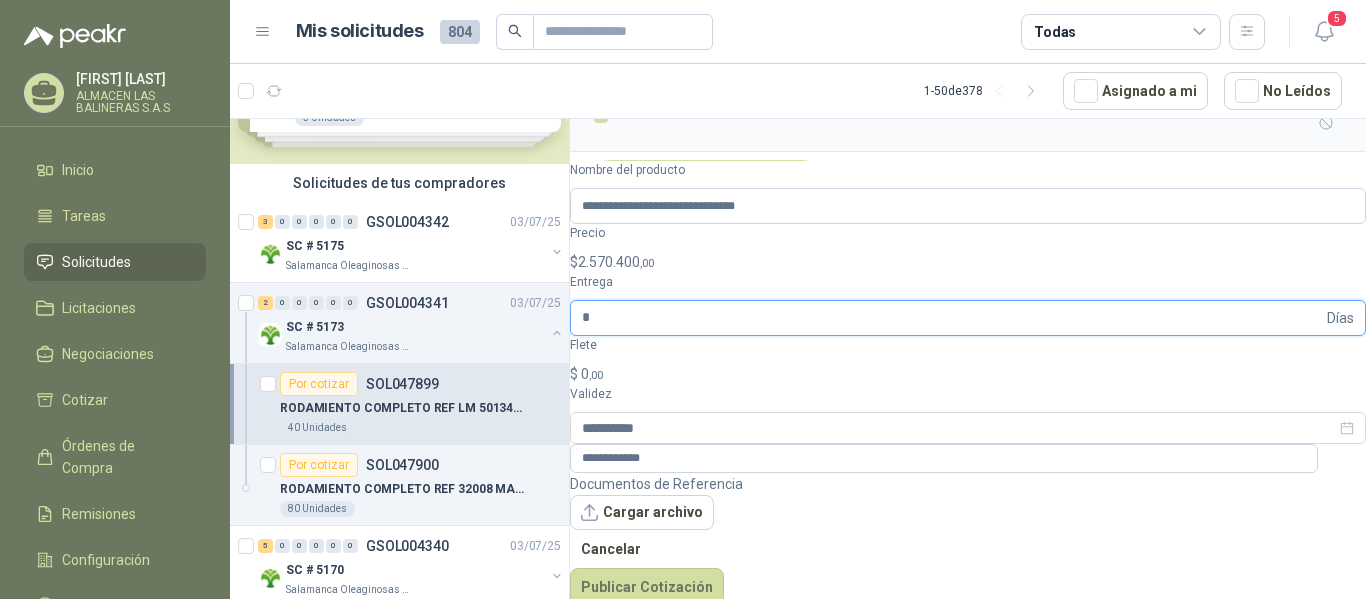 type on "*" 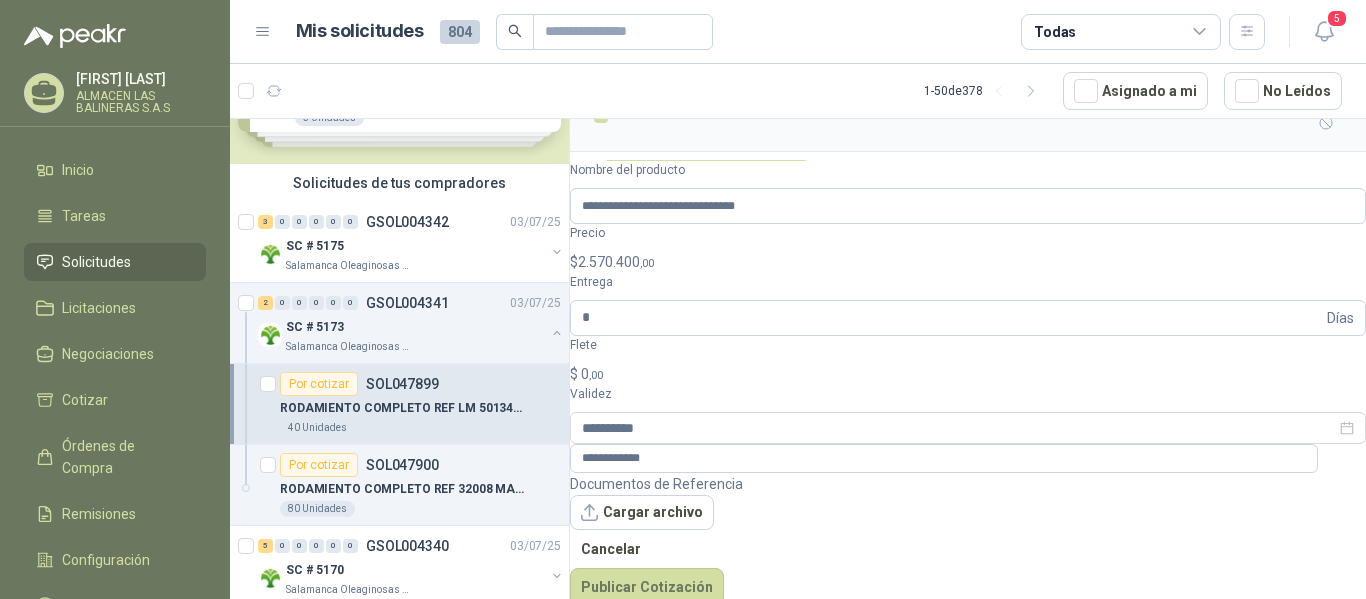 click on ",00" at bounding box center [596, 375] 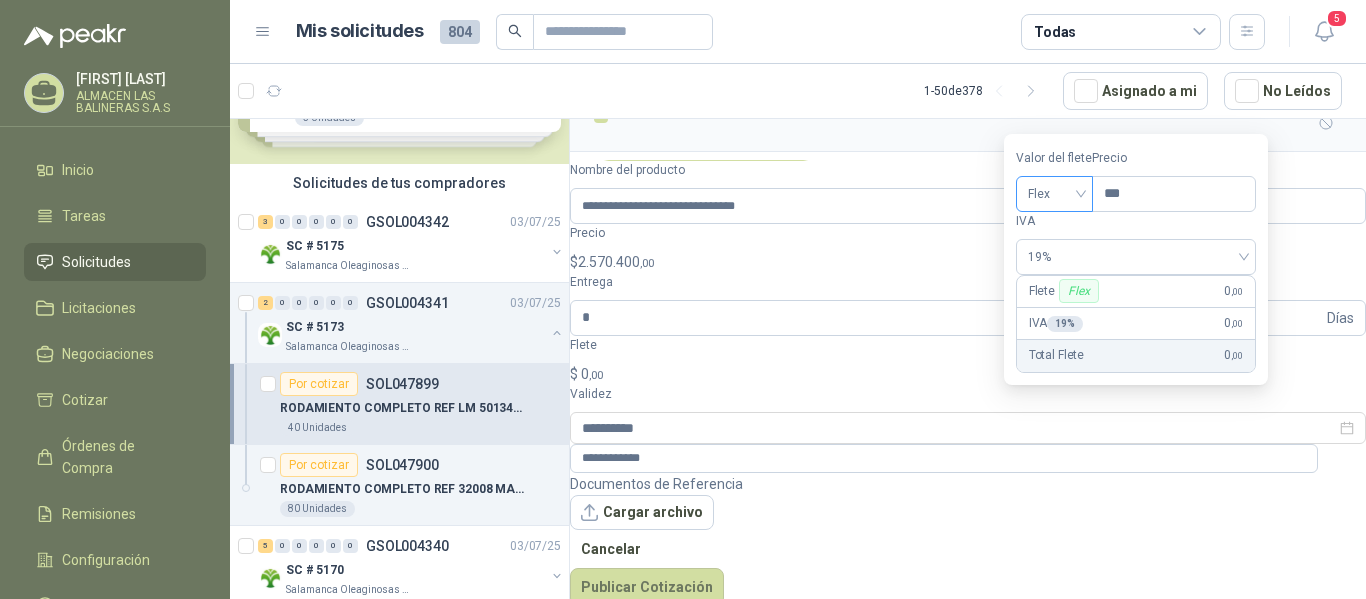 click on "Flex" at bounding box center (1054, 194) 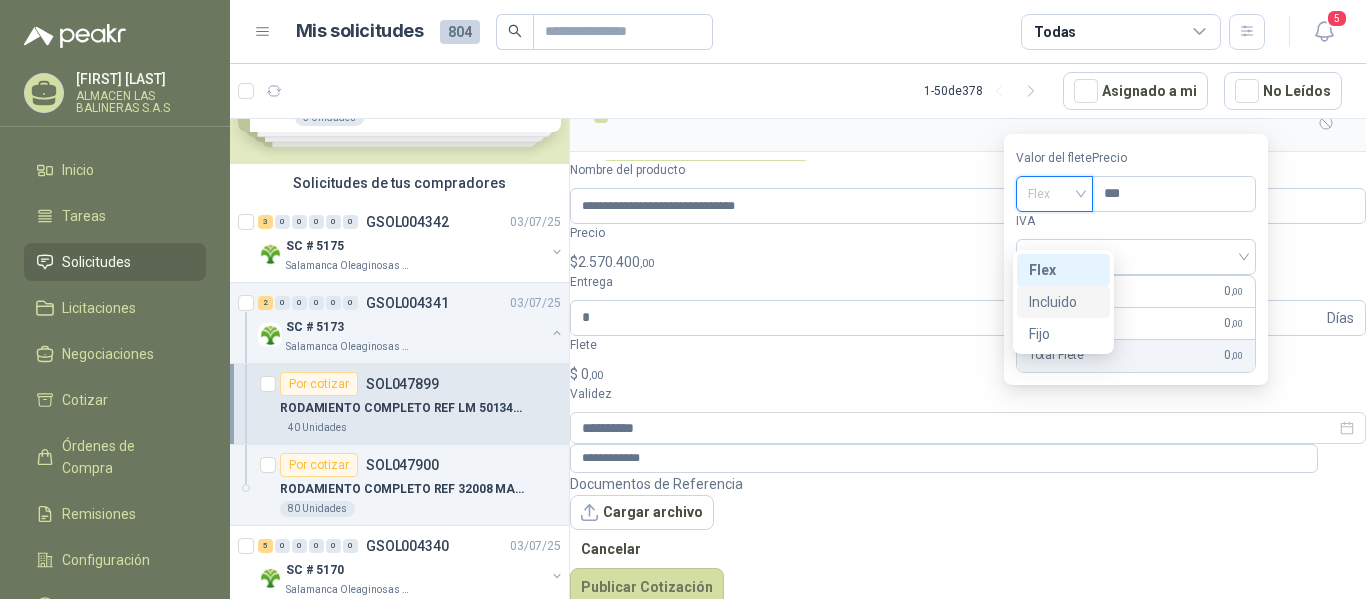 click on "Incluido" at bounding box center (0, 0) 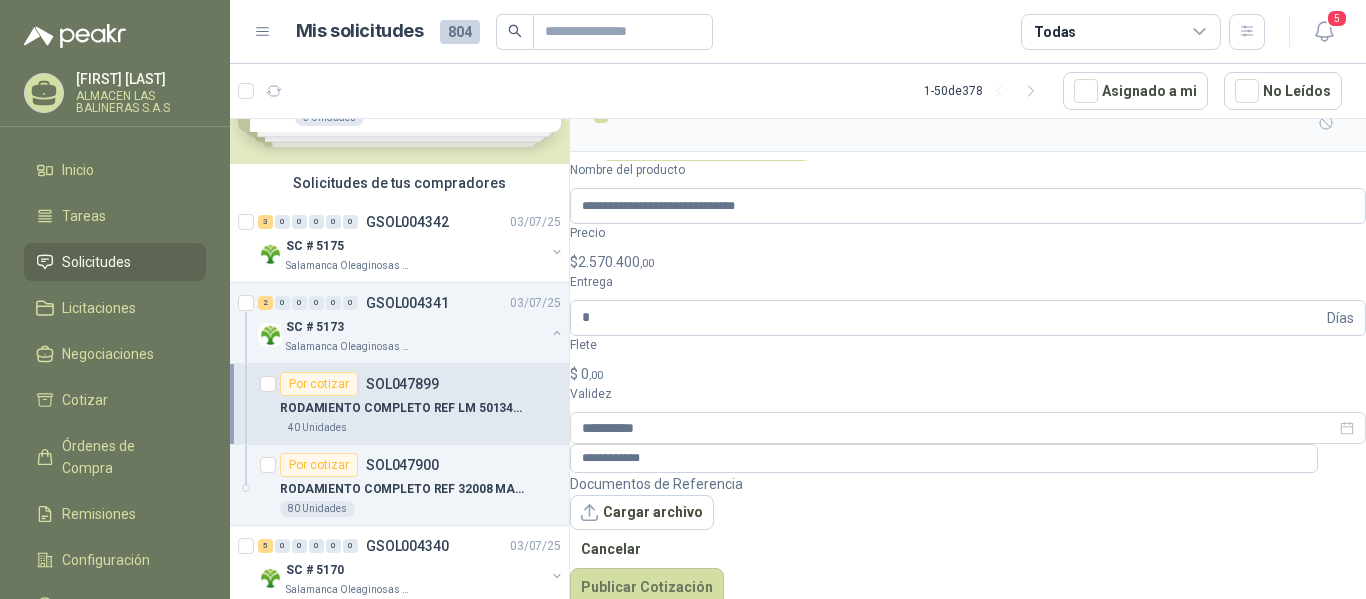 click on "Documentos de Referencia Cargar archivo Cancelar Publicar Cotización" at bounding box center [968, 540] 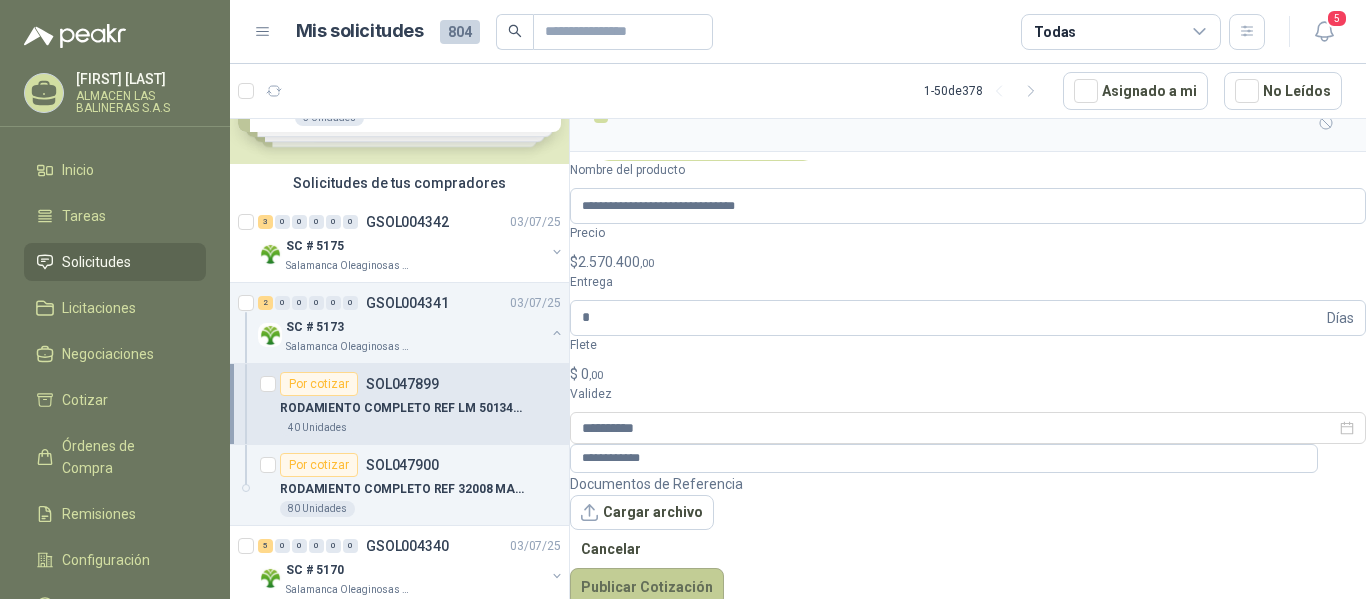 click on "Publicar Cotización" at bounding box center [647, 587] 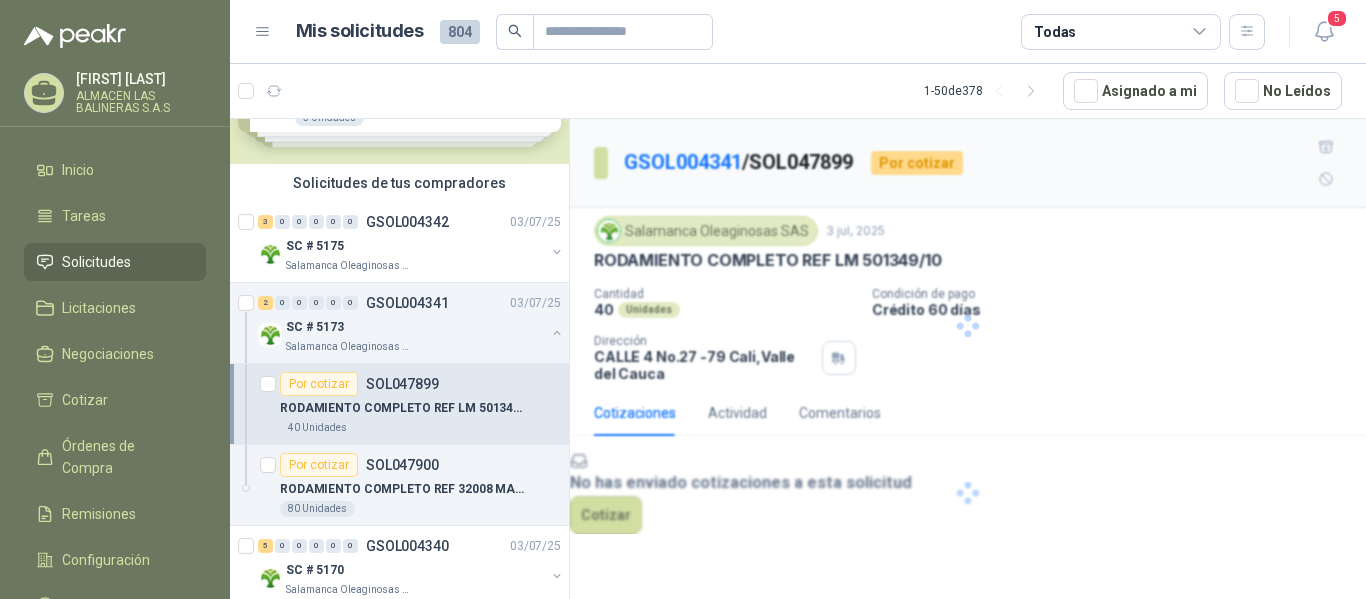 scroll, scrollTop: 0, scrollLeft: 0, axis: both 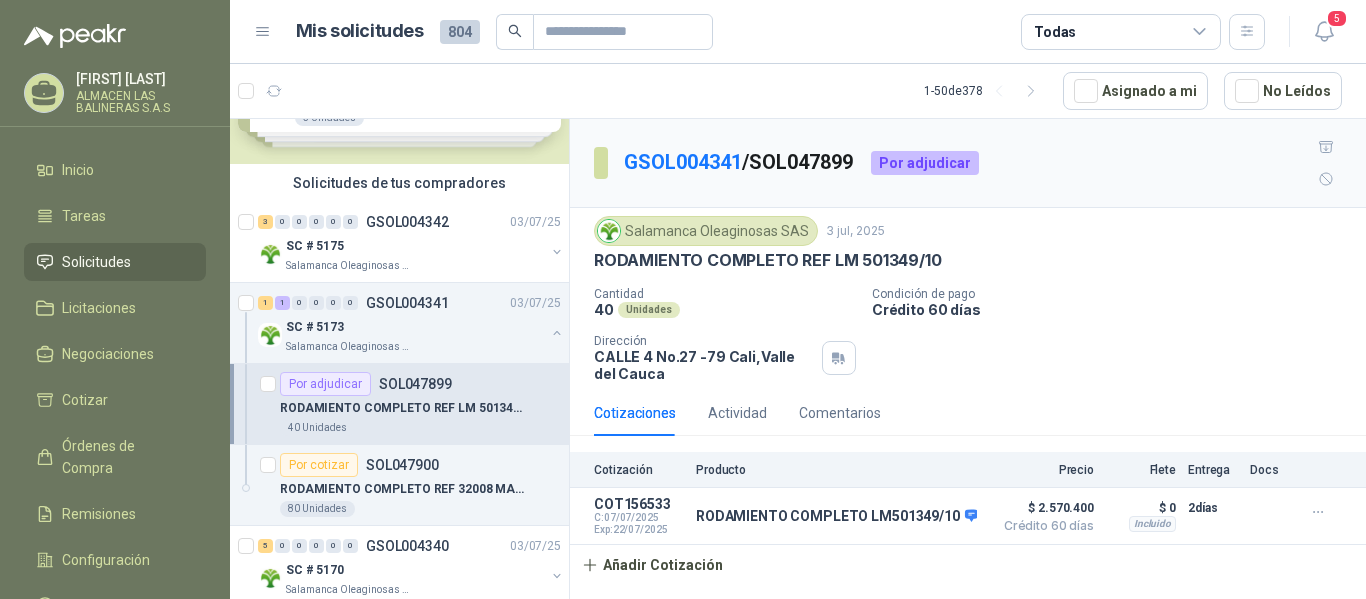 click on "SOL047899" at bounding box center (415, 384) 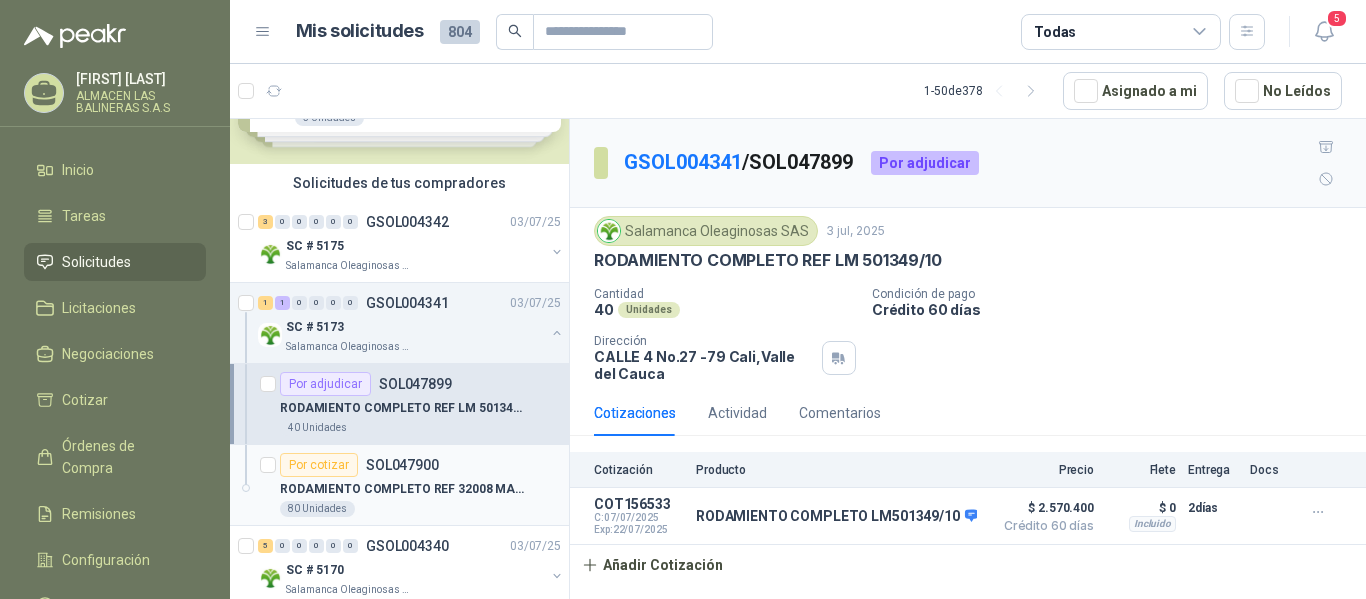 click on "SOL047900" at bounding box center [402, 465] 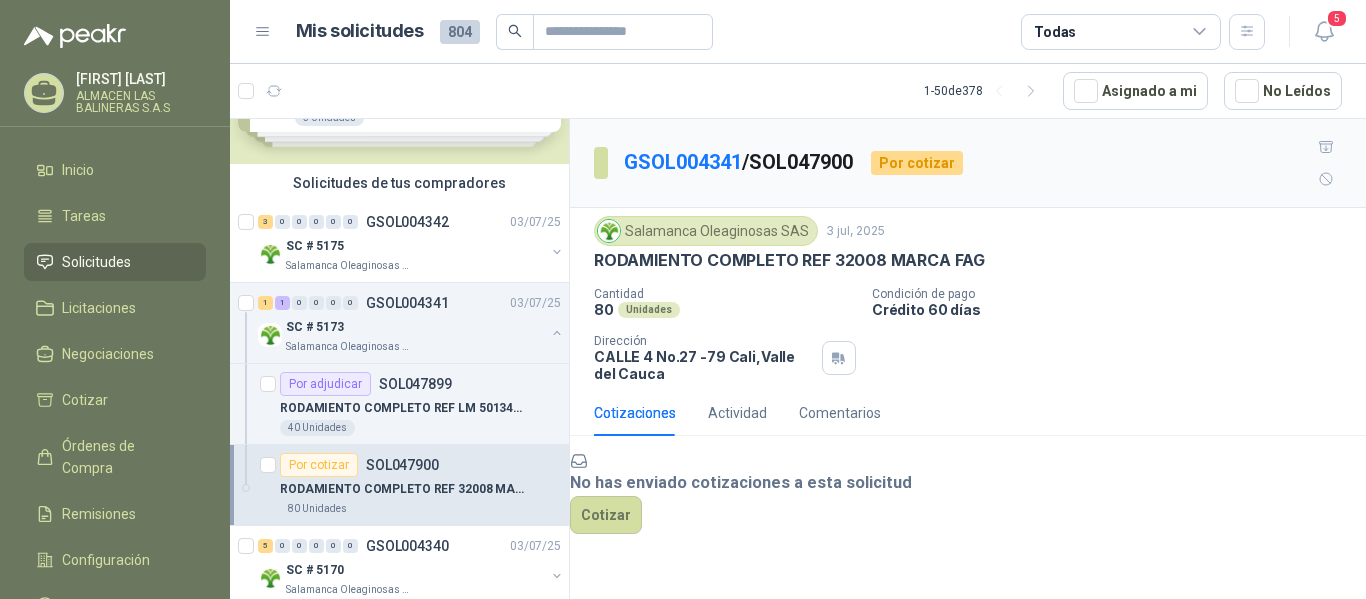 scroll, scrollTop: 0, scrollLeft: 0, axis: both 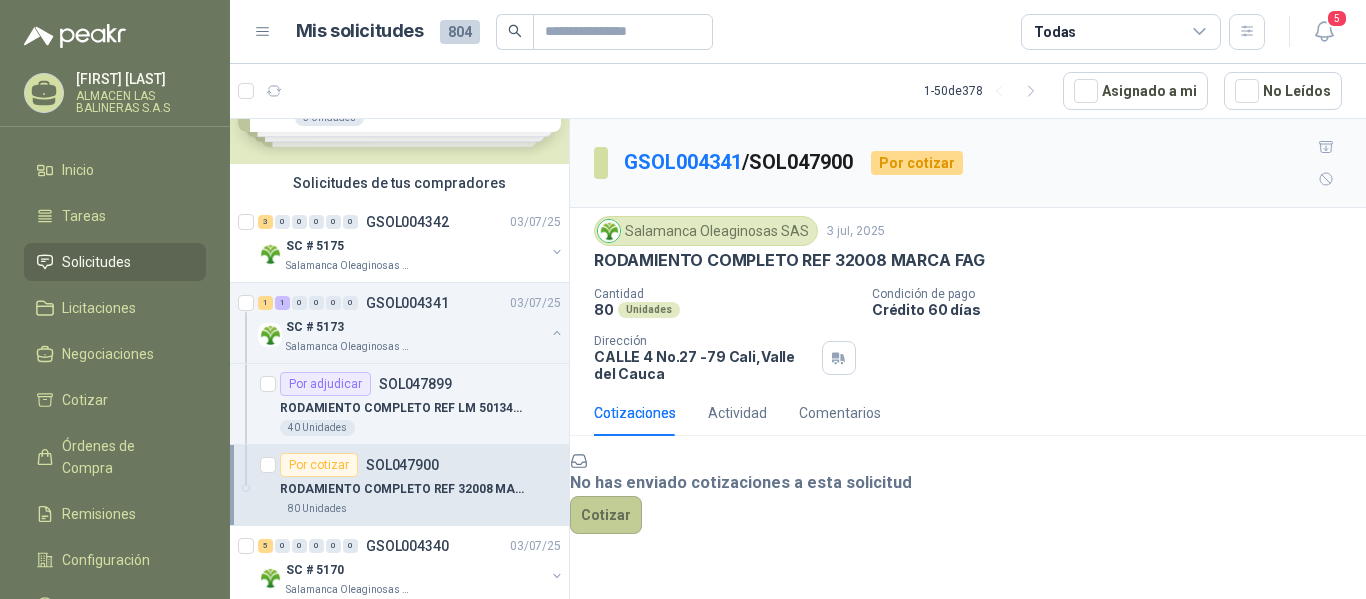 click on "Cotizar" at bounding box center (606, 515) 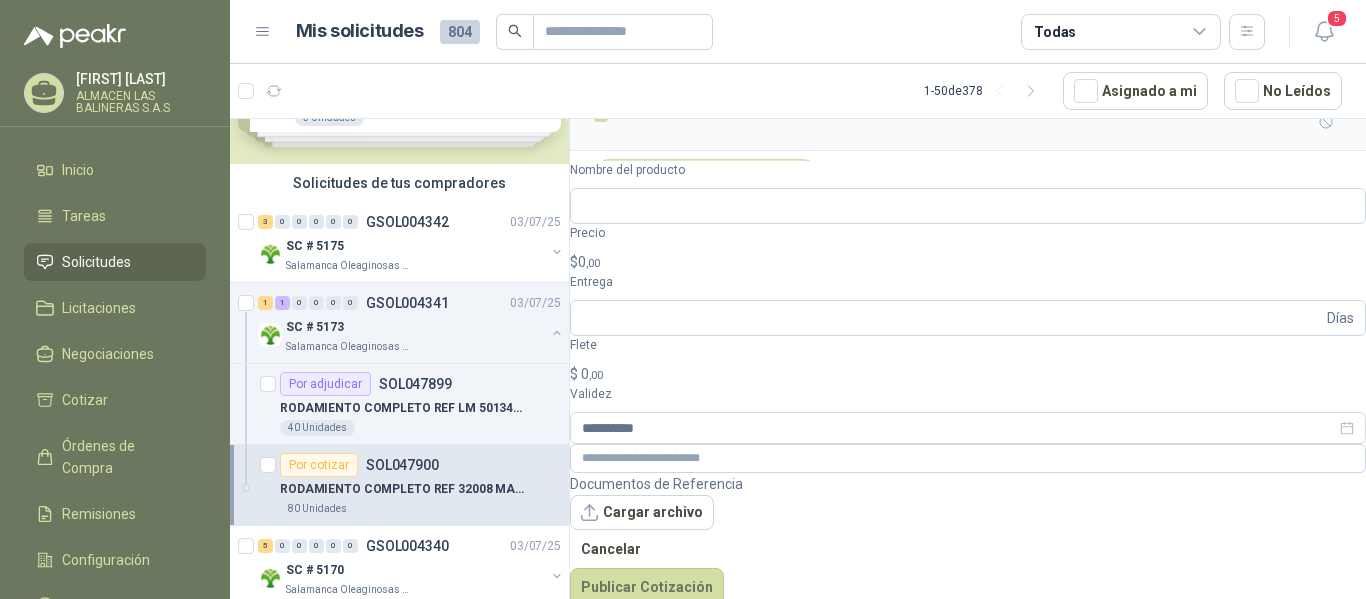 scroll, scrollTop: 56, scrollLeft: 0, axis: vertical 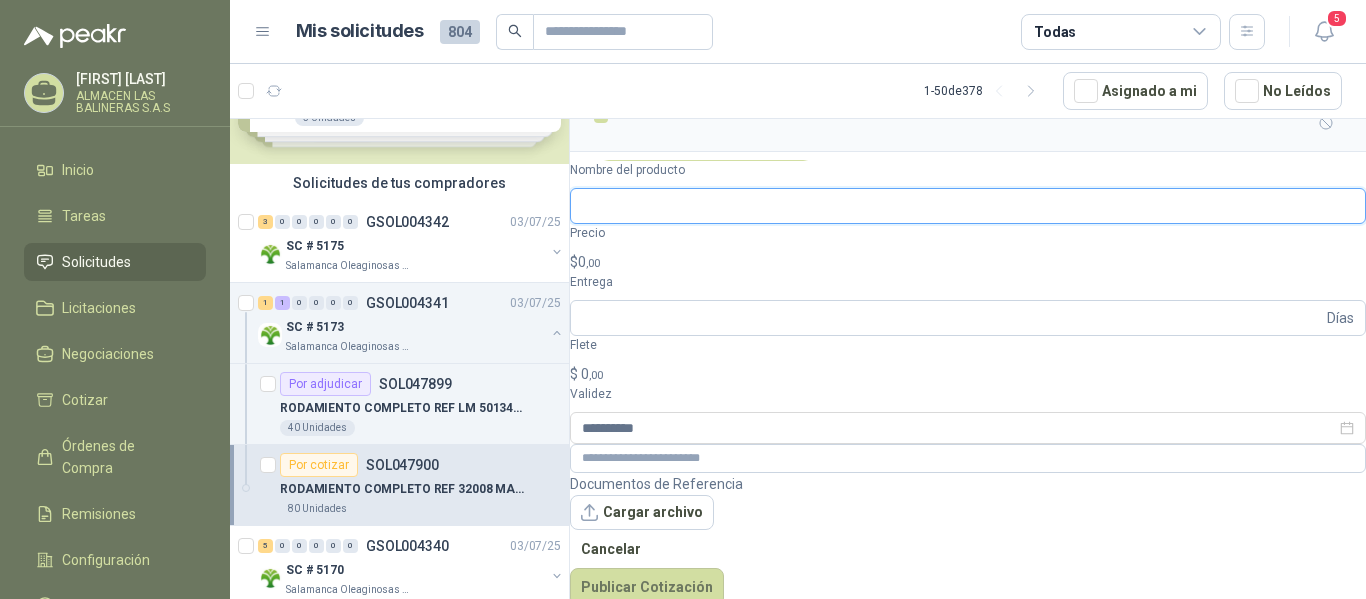 click on "Nombre del producto" at bounding box center [968, 206] 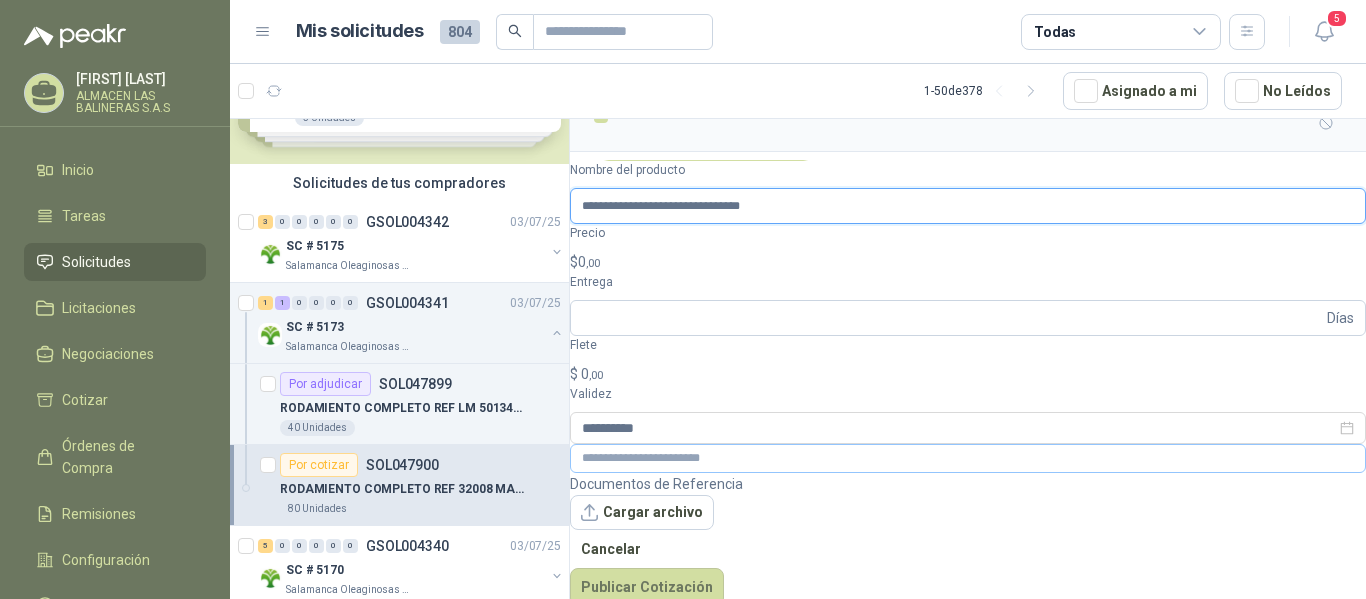 type on "**********" 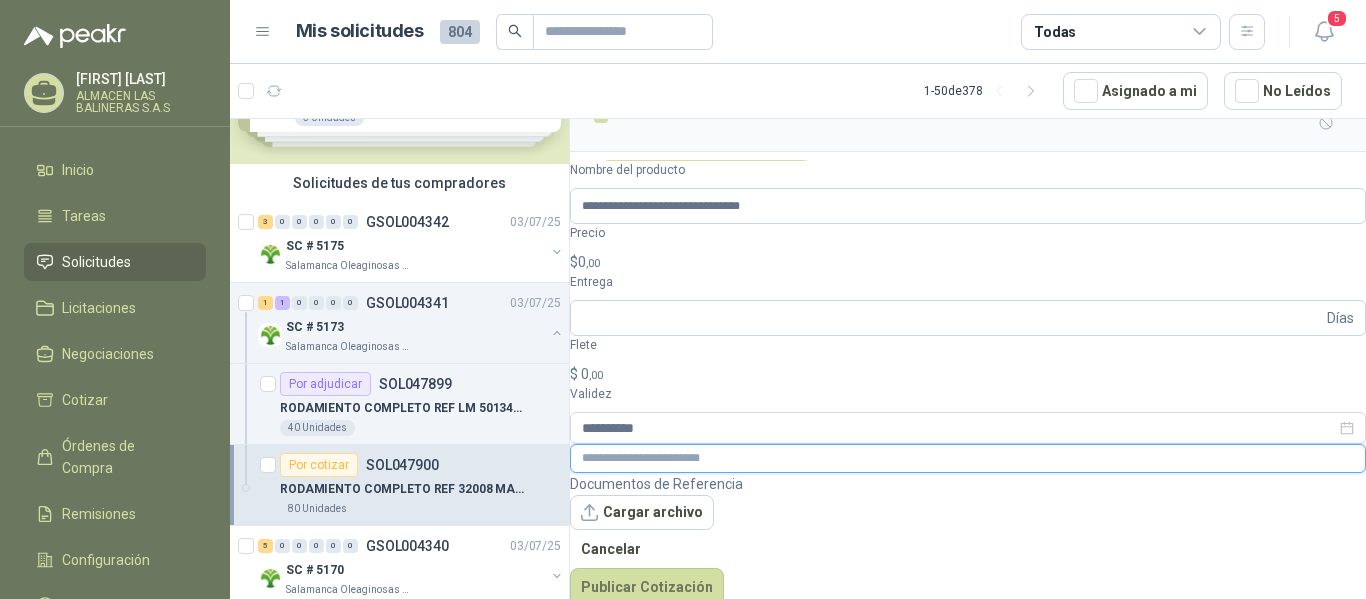 click at bounding box center [968, 458] 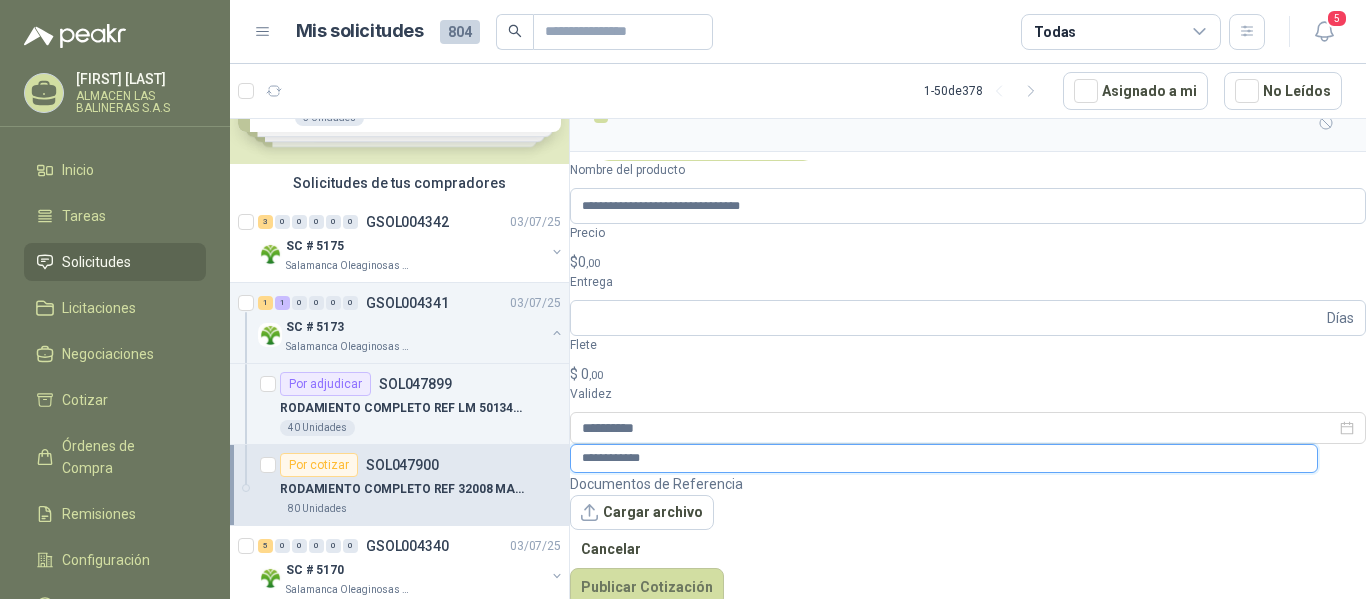 type on "**********" 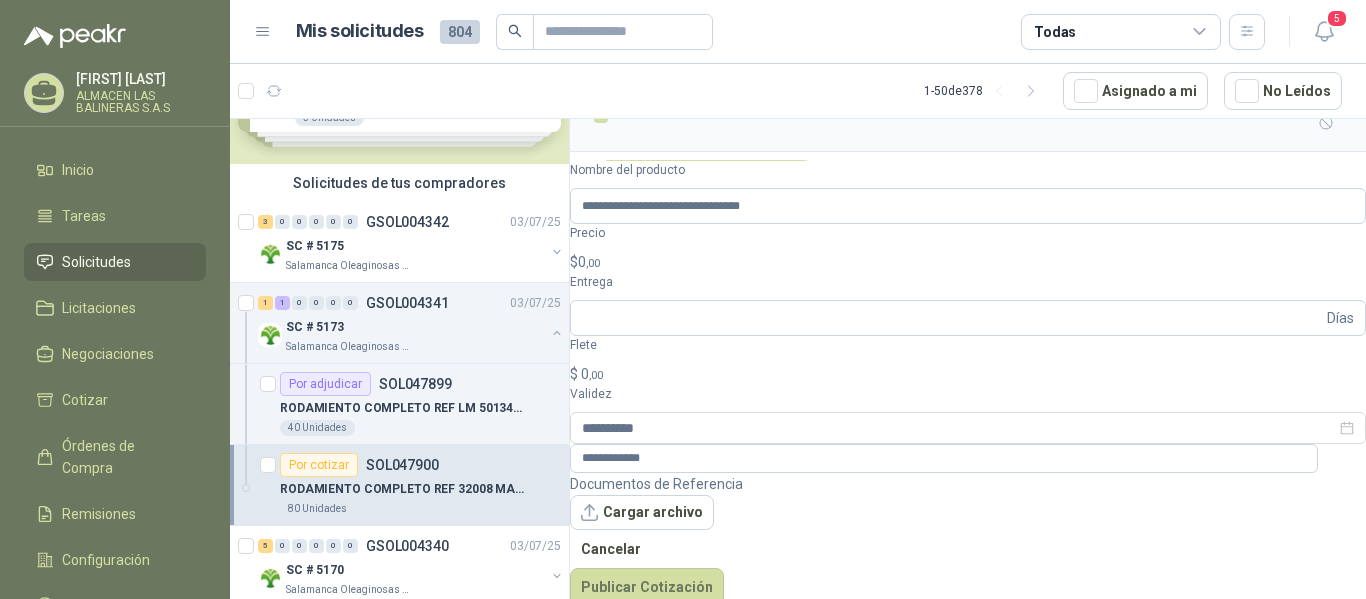 click on ",00" at bounding box center [593, 263] 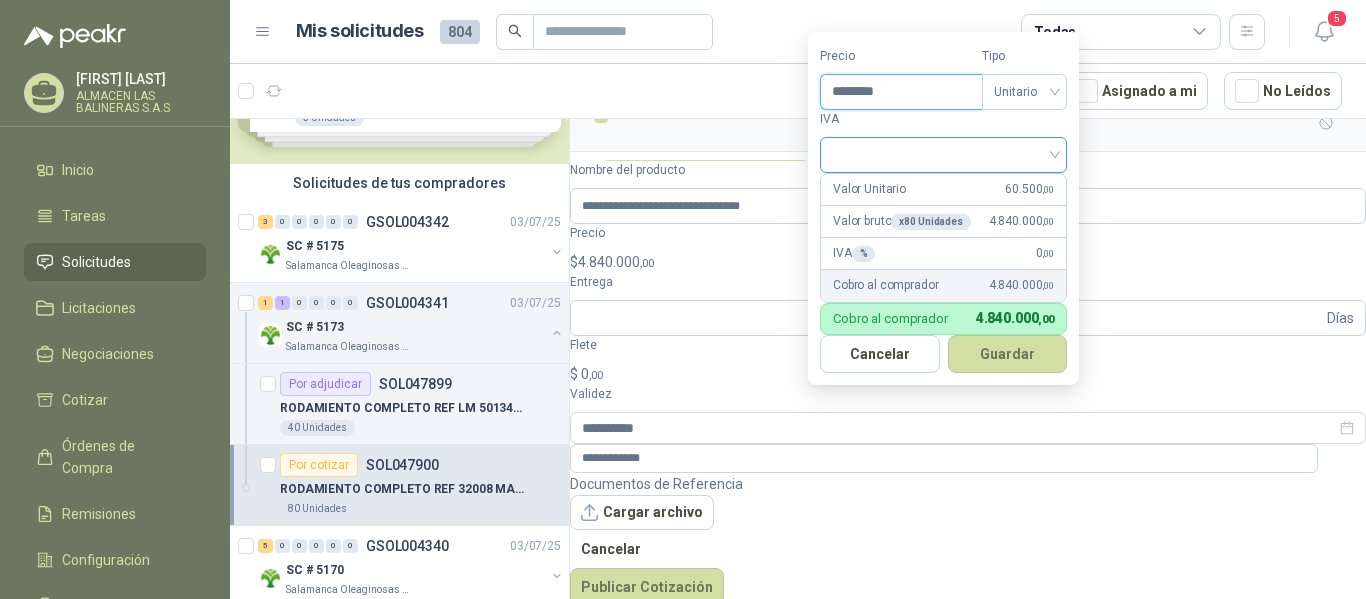 click at bounding box center [943, 155] 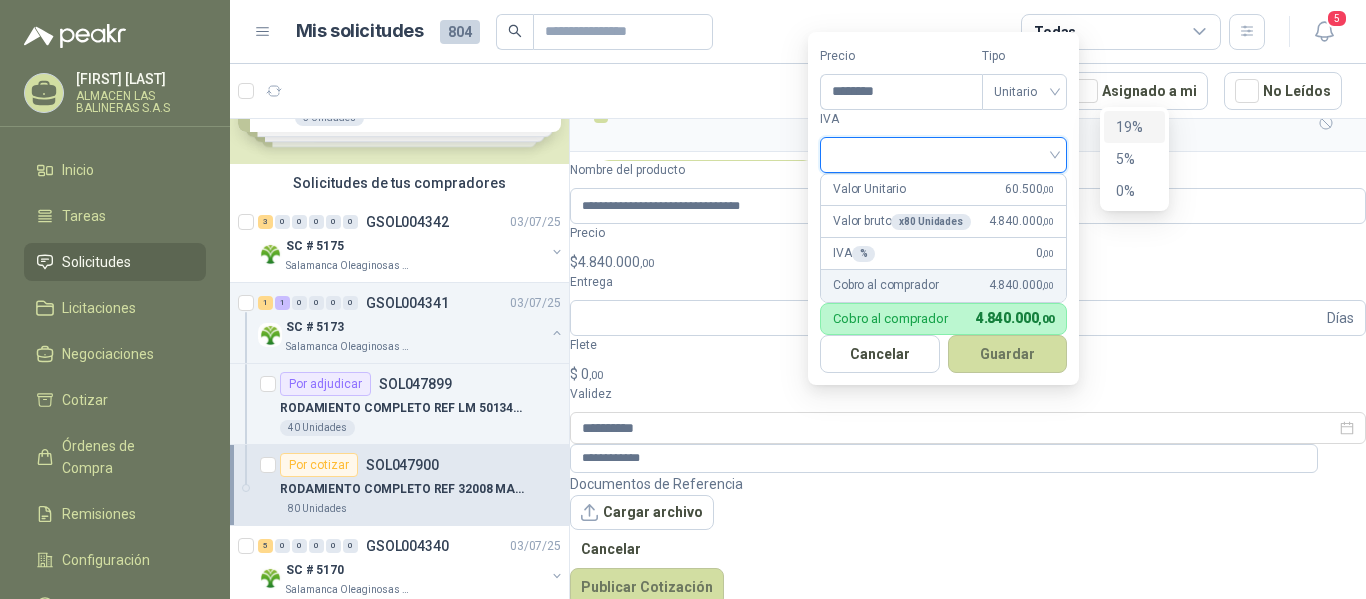 click on "19%" at bounding box center (1134, 127) 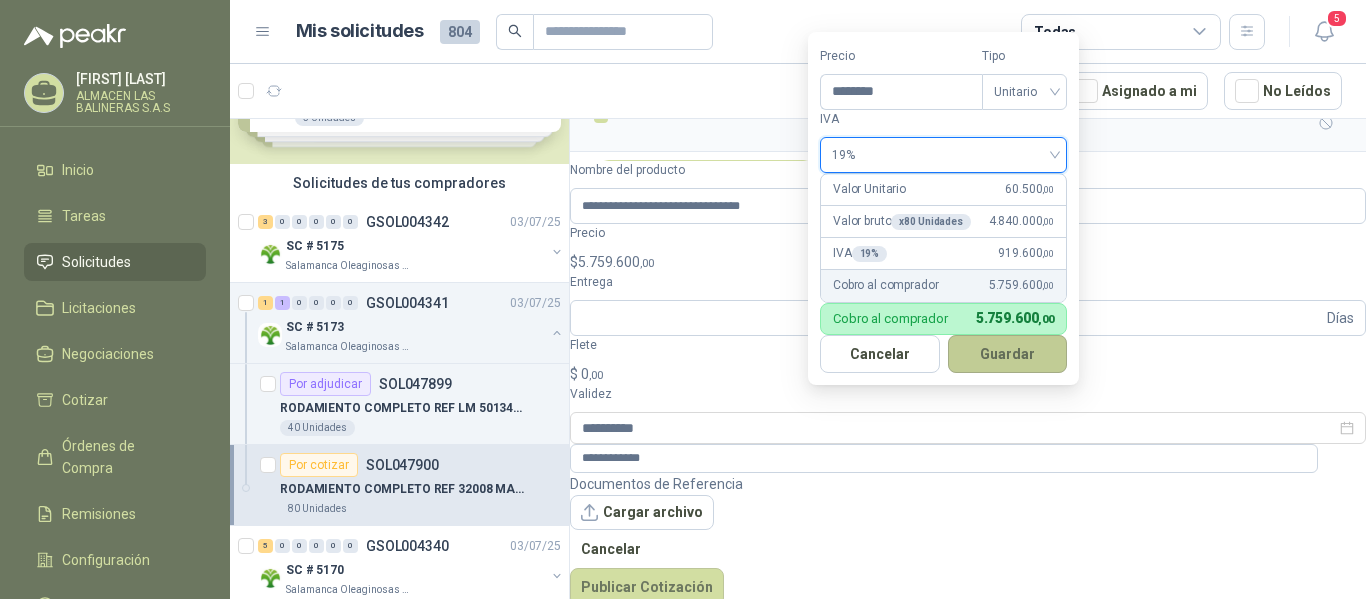 click on "Guardar" at bounding box center [1008, 354] 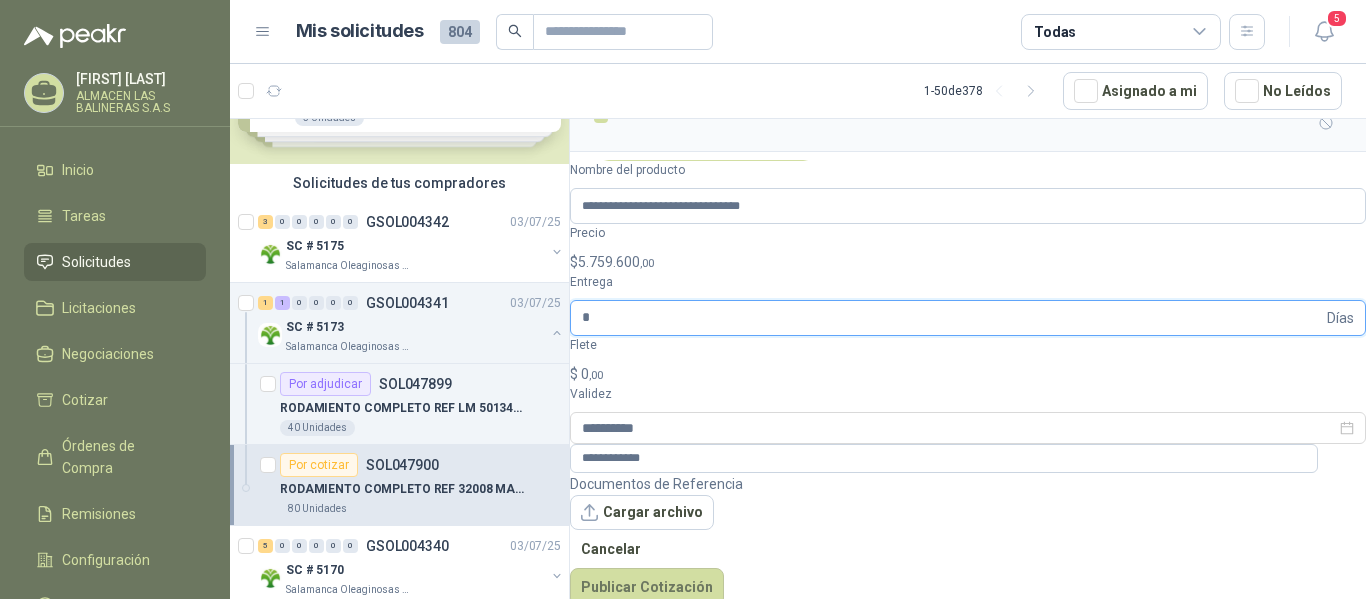 type on "*" 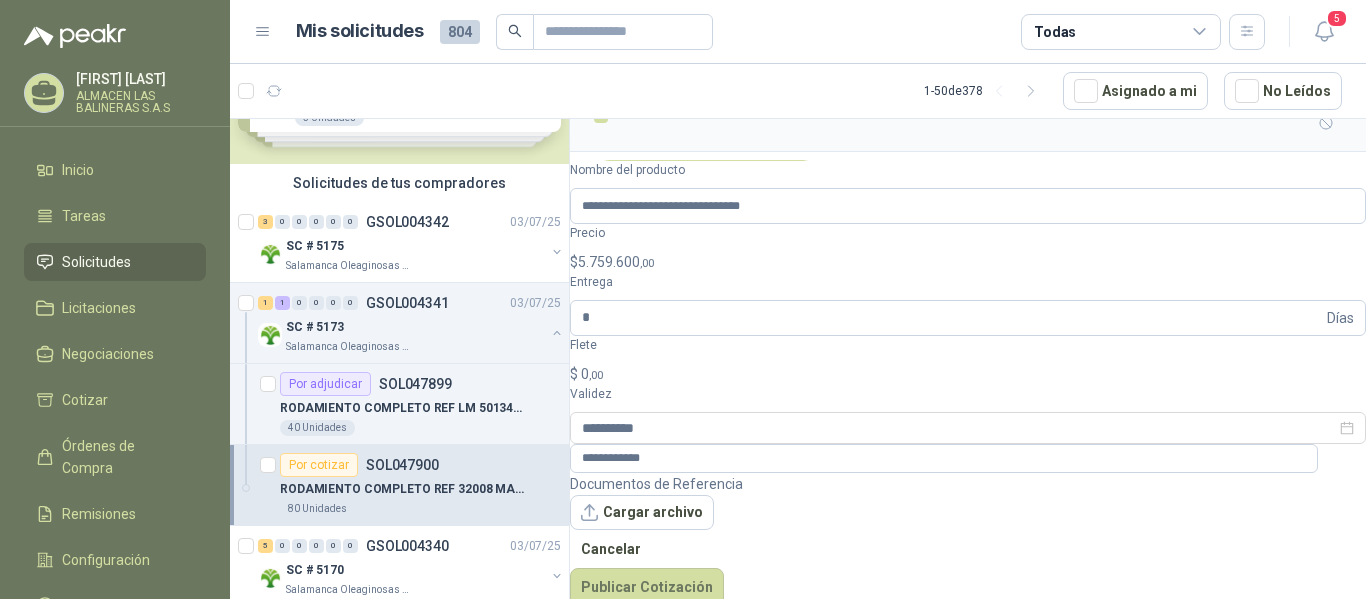 click on ",00" at bounding box center (596, 375) 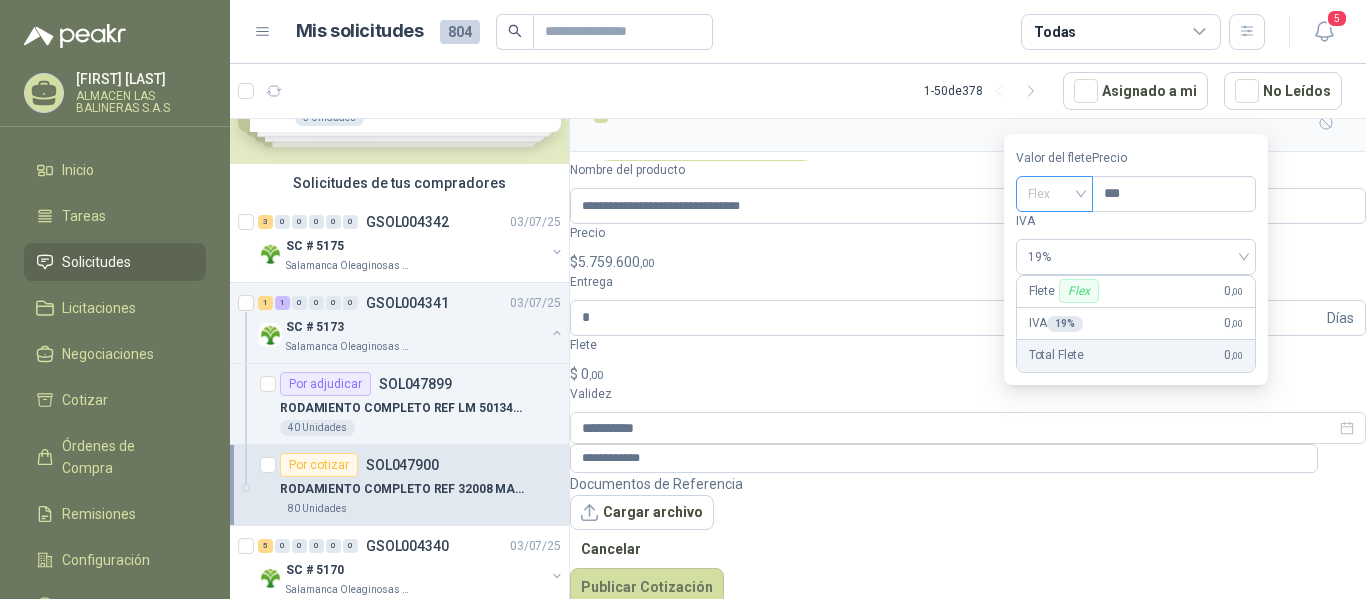 click on "Flex" at bounding box center (1054, 194) 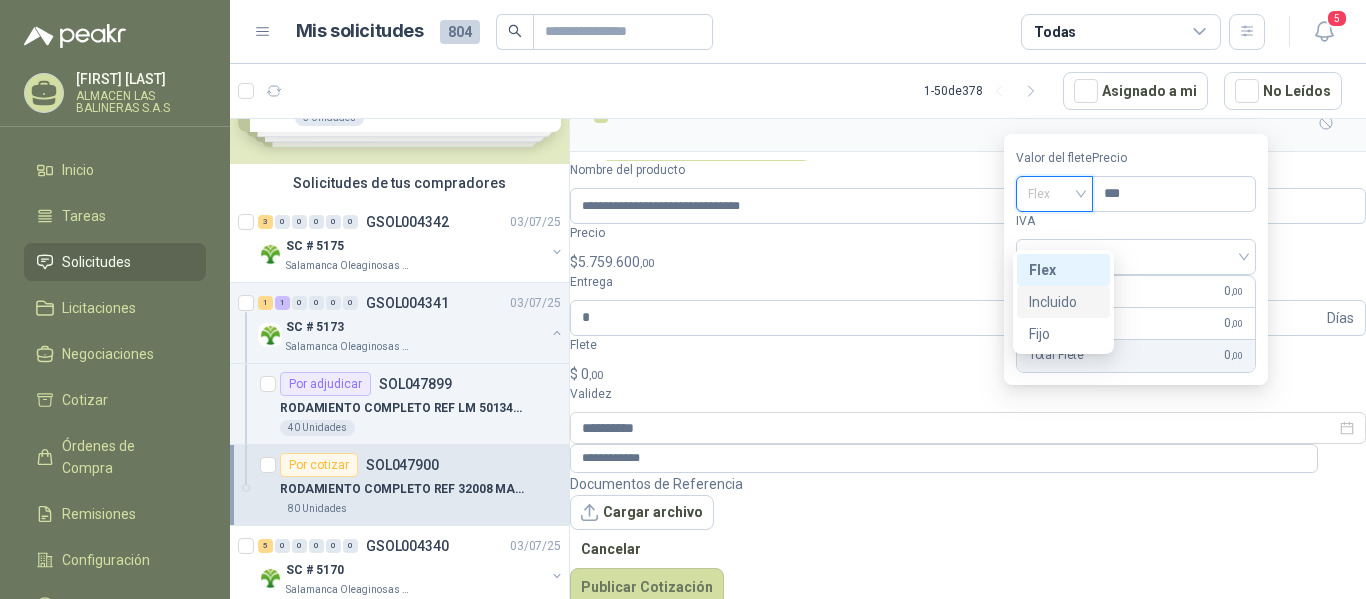 click on "Incluido" at bounding box center [0, 0] 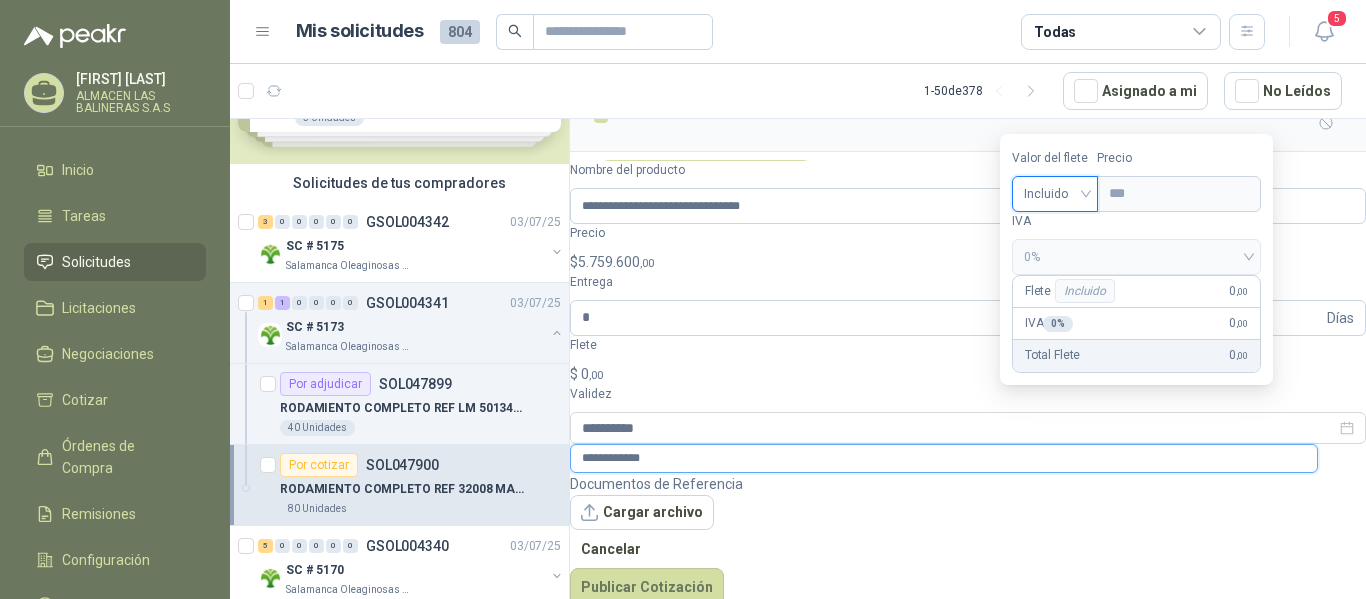 click on "**********" at bounding box center (944, 458) 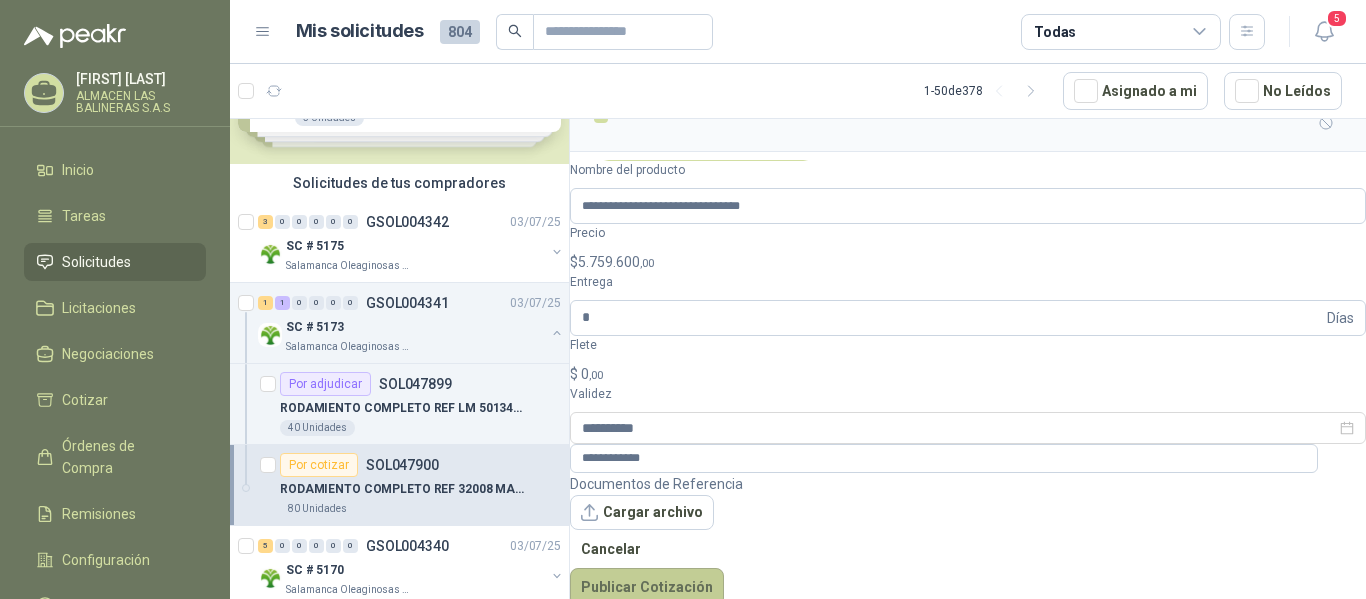 click on "Publicar Cotización" at bounding box center [647, 587] 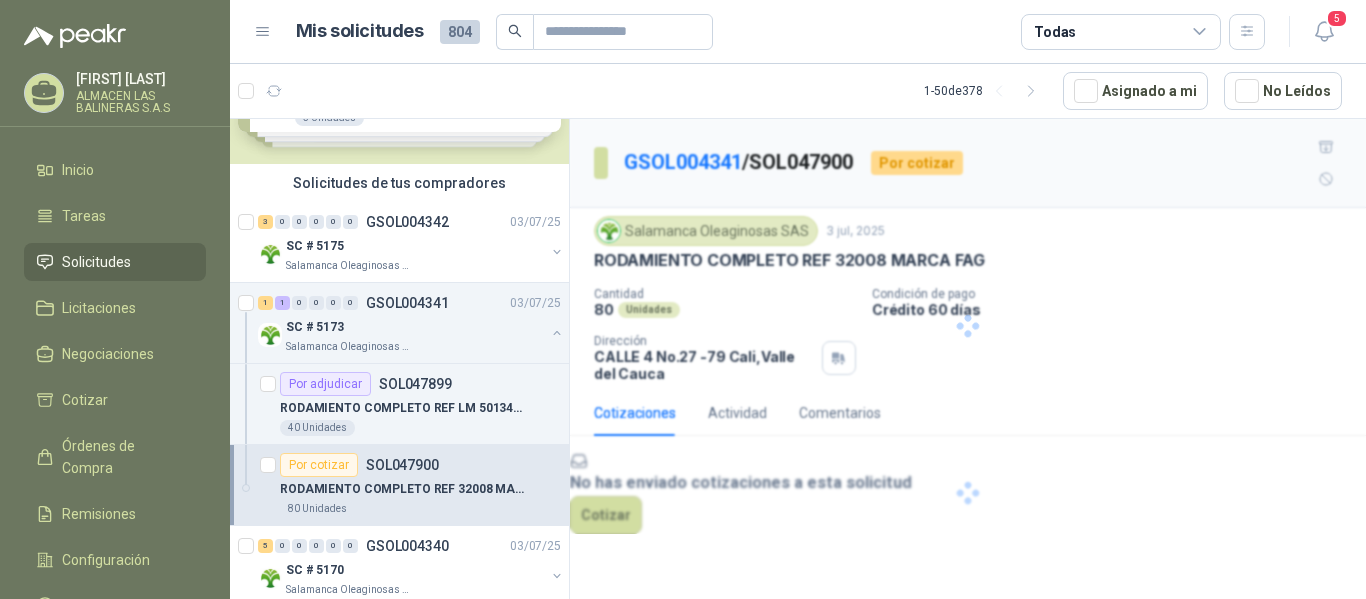 scroll, scrollTop: 0, scrollLeft: 0, axis: both 